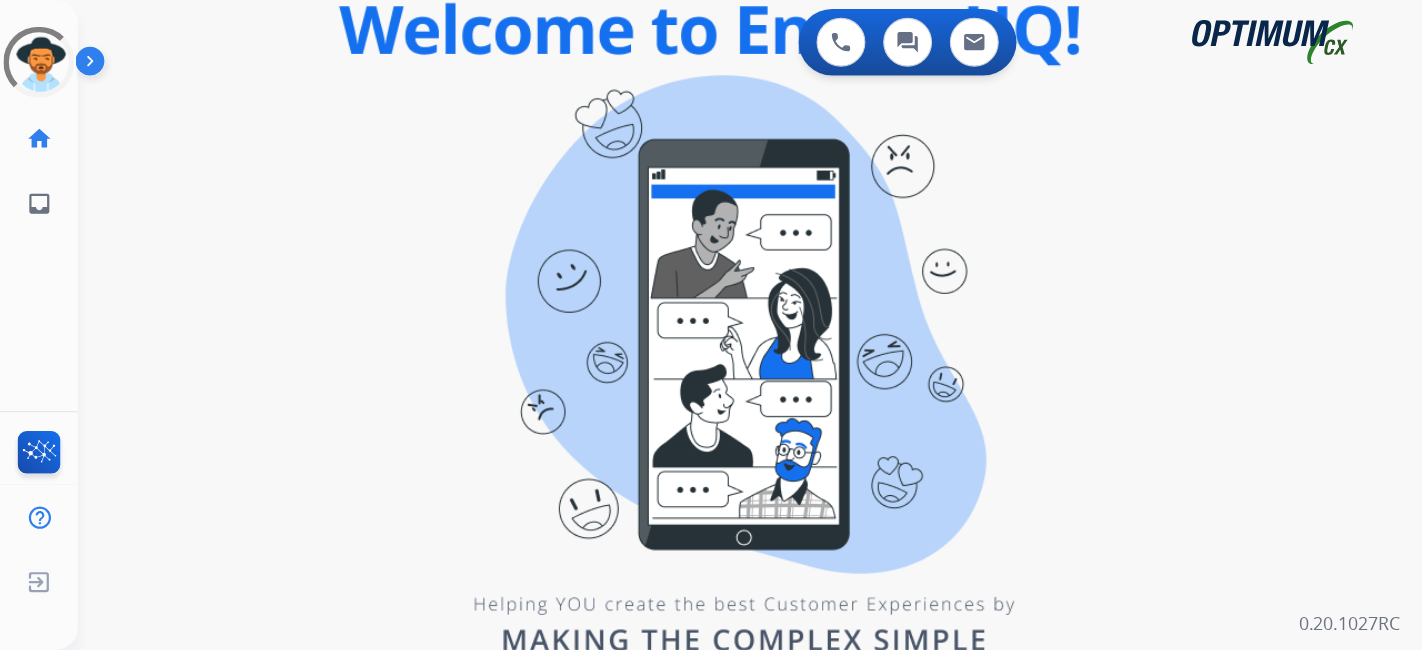 scroll, scrollTop: 0, scrollLeft: 0, axis: both 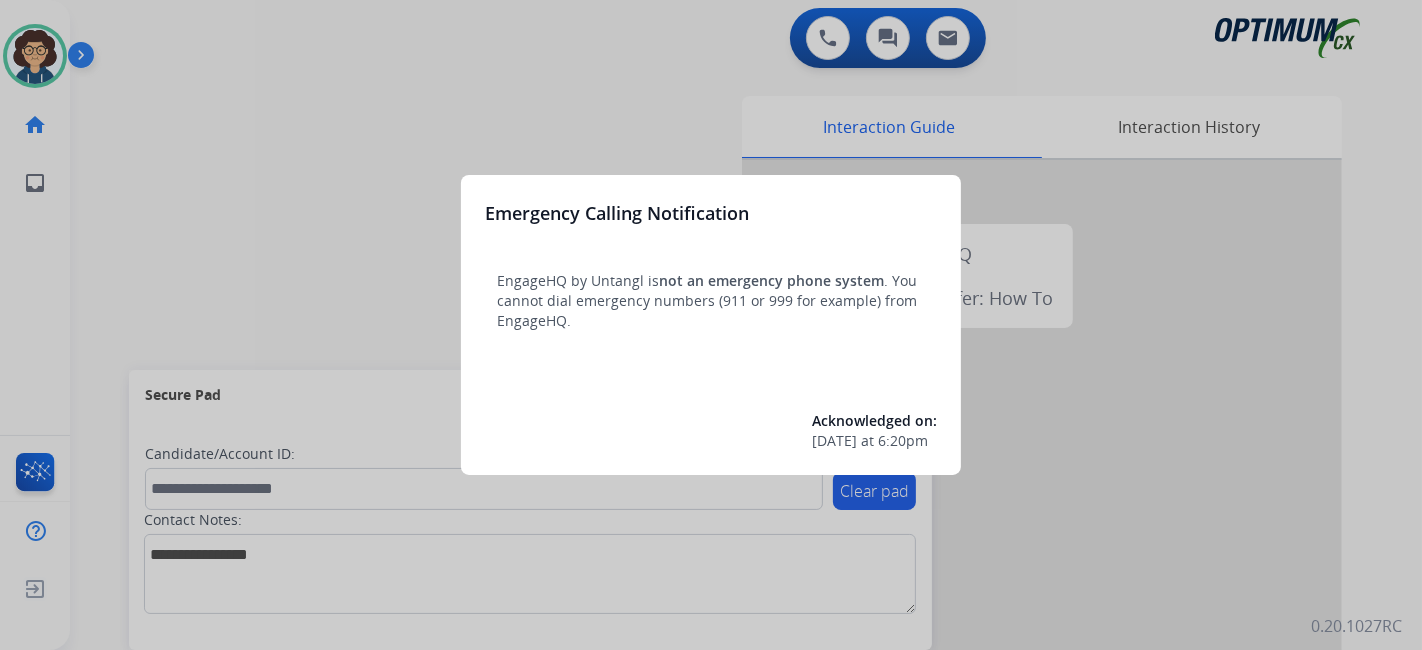 click at bounding box center [711, 325] 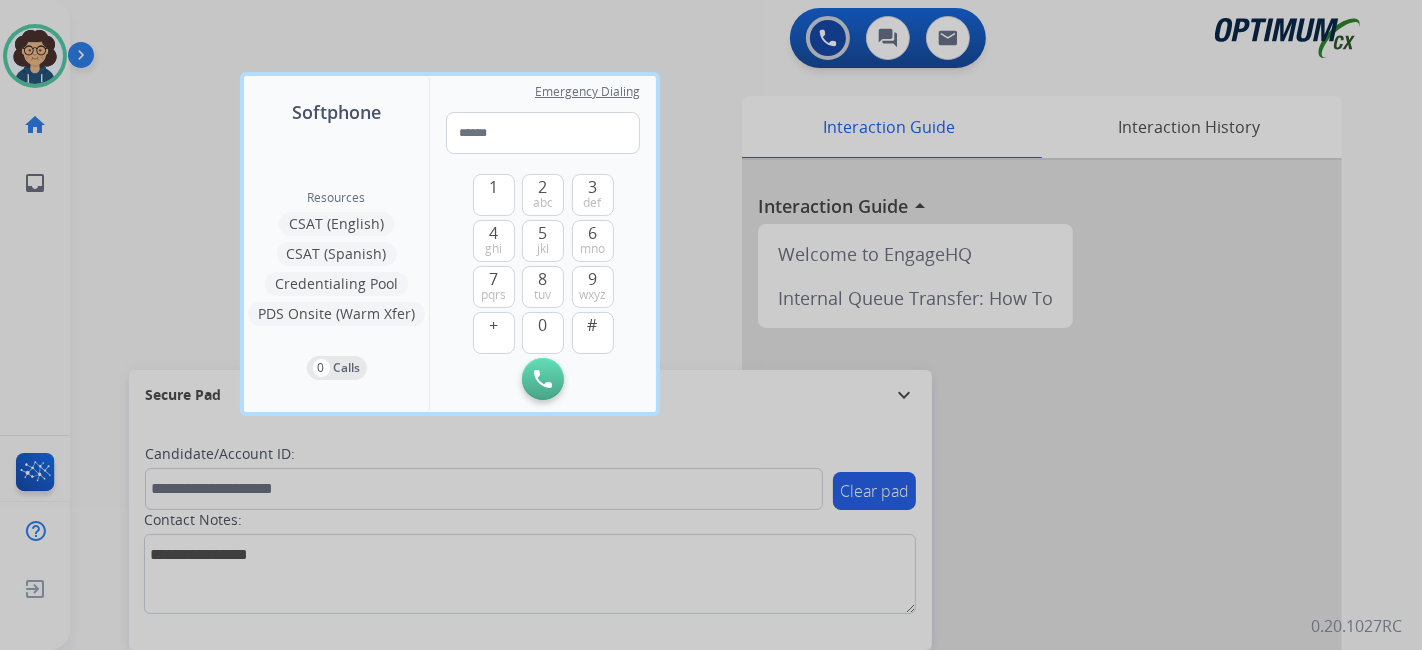 click at bounding box center (711, 325) 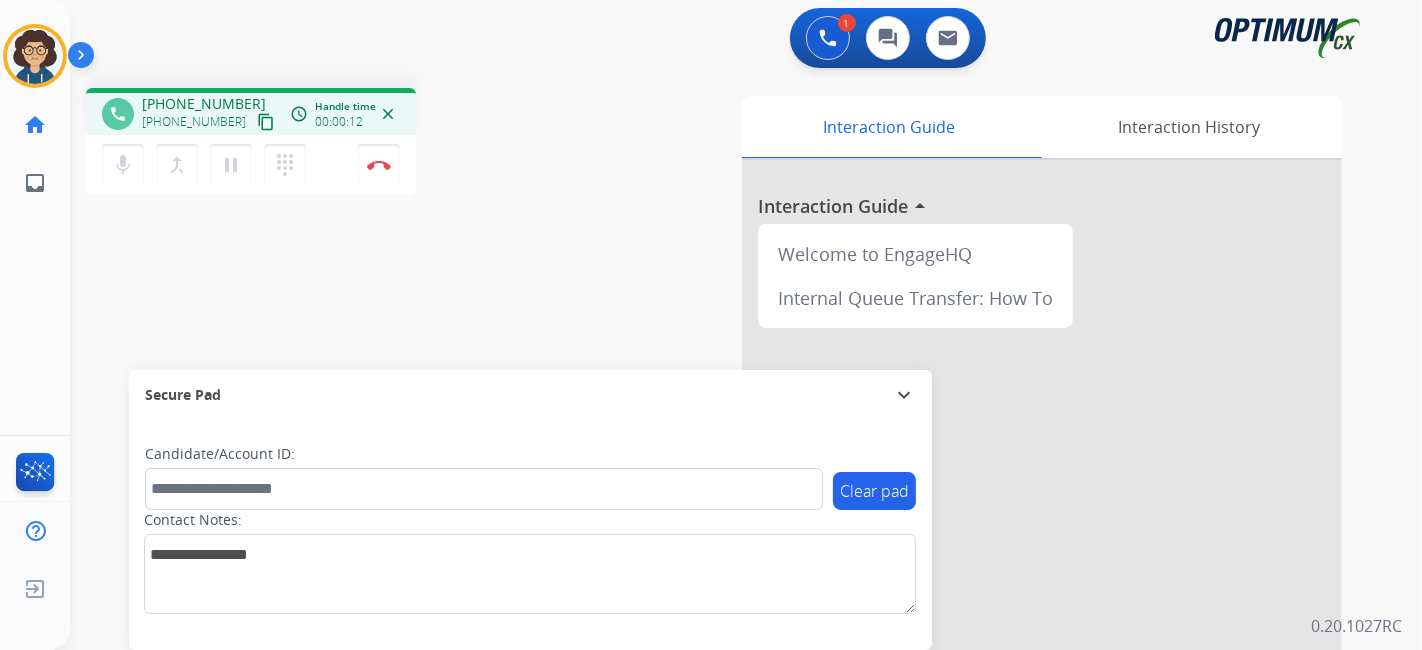 click on "content_copy" at bounding box center [266, 122] 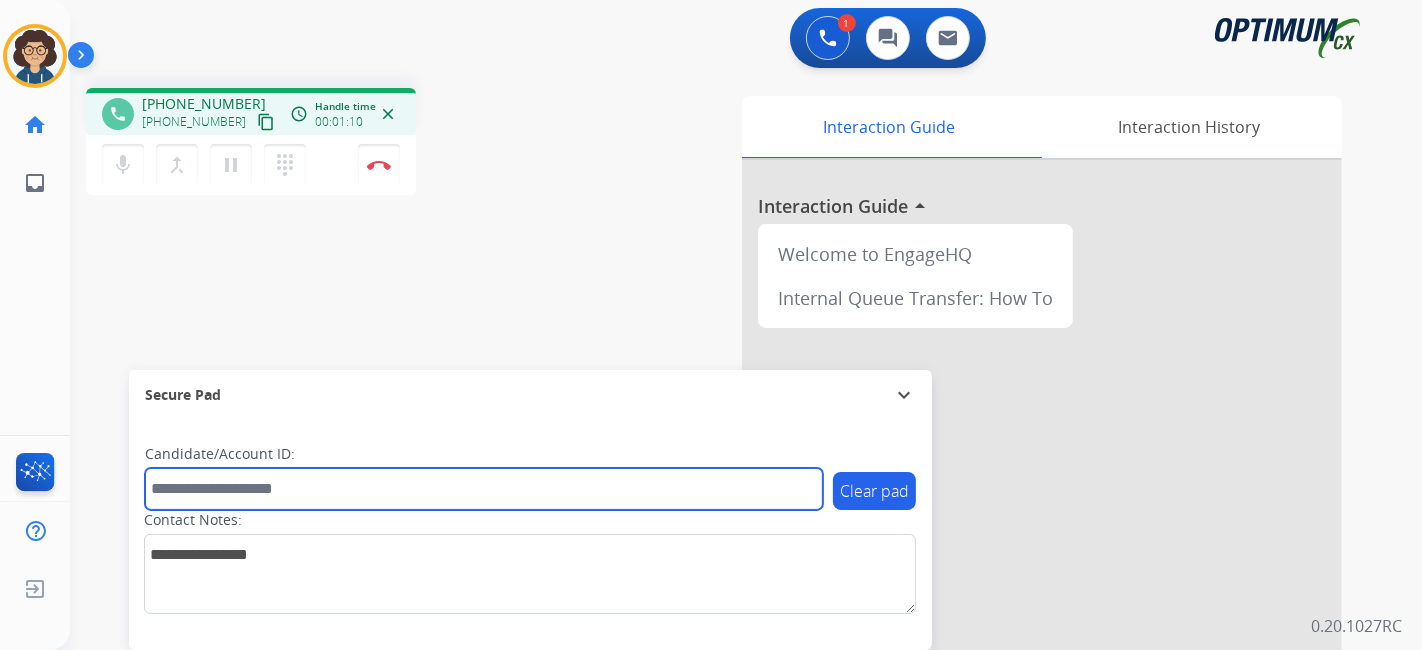 click at bounding box center [484, 489] 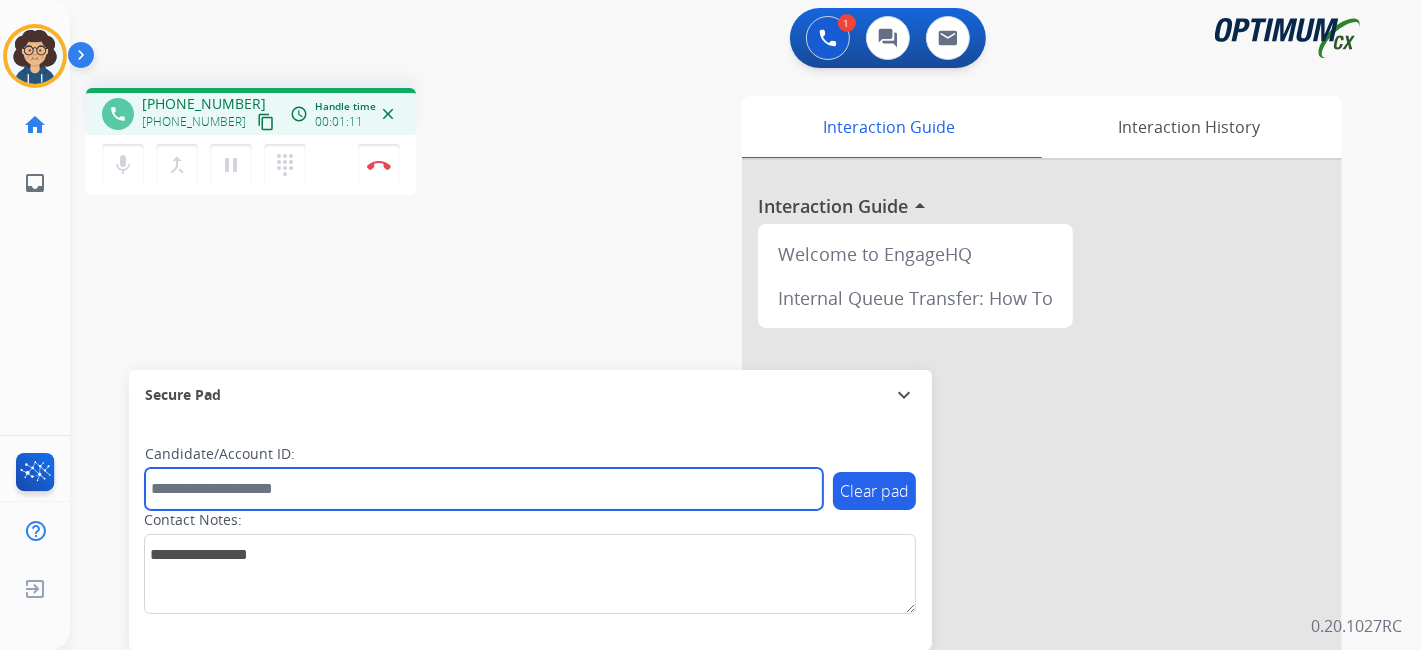 paste on "*******" 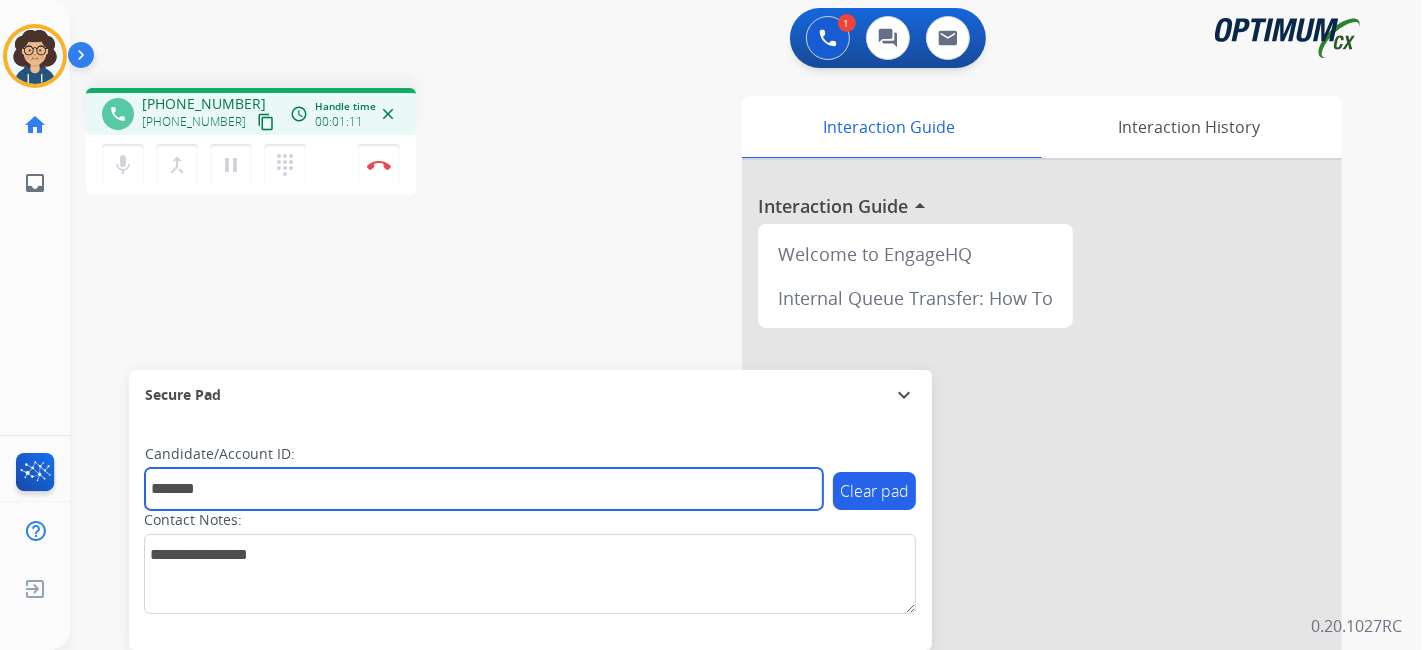 type on "*******" 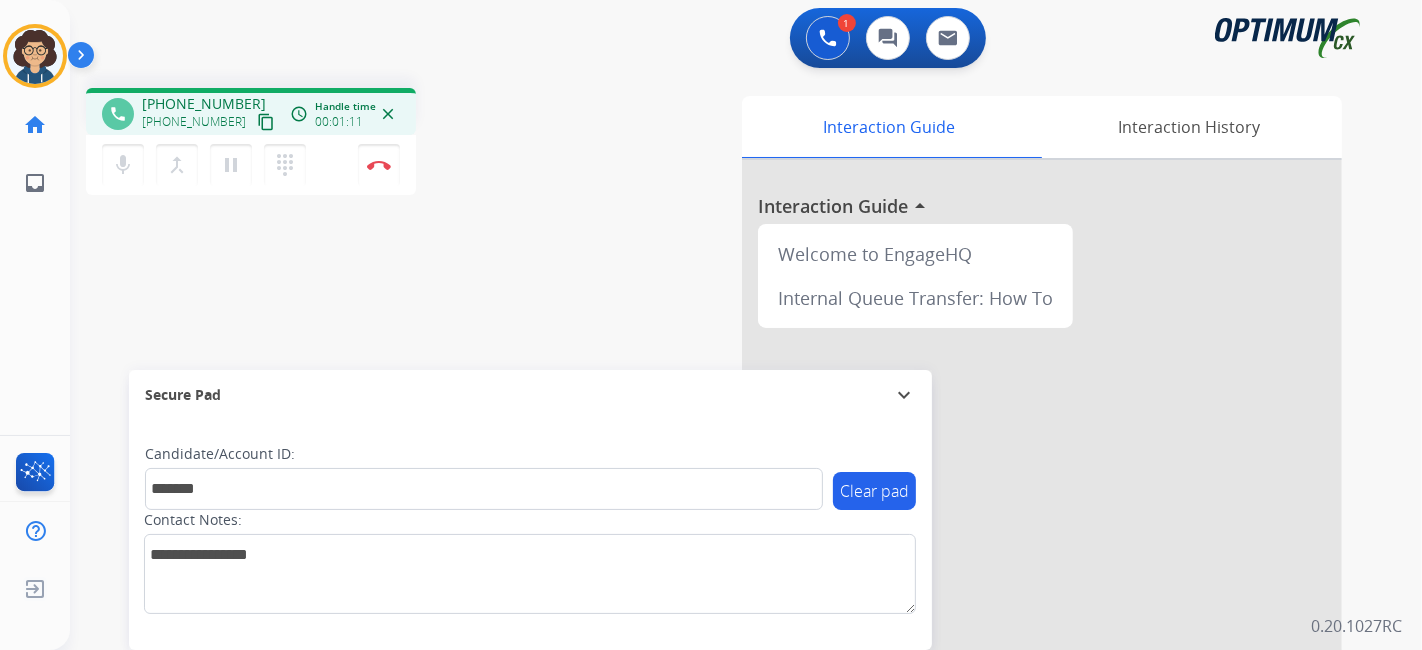 drag, startPoint x: 475, startPoint y: 350, endPoint x: 475, endPoint y: 313, distance: 37 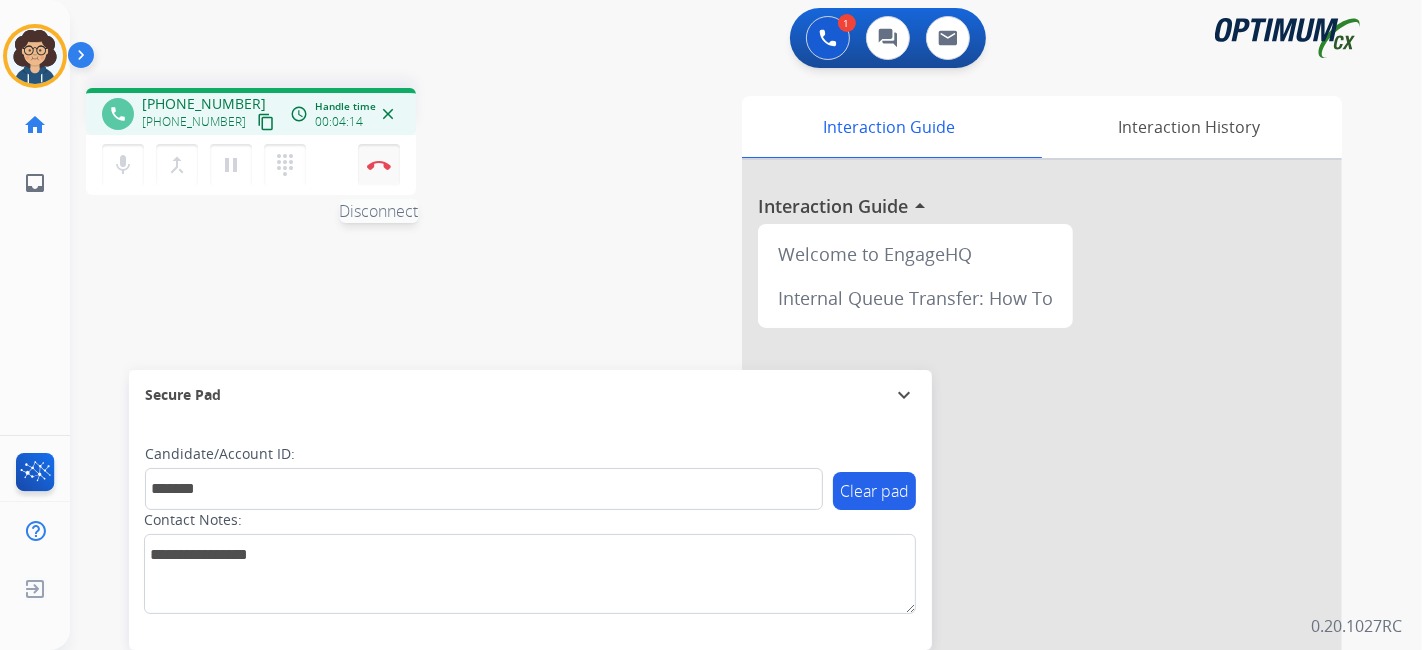 click at bounding box center [379, 165] 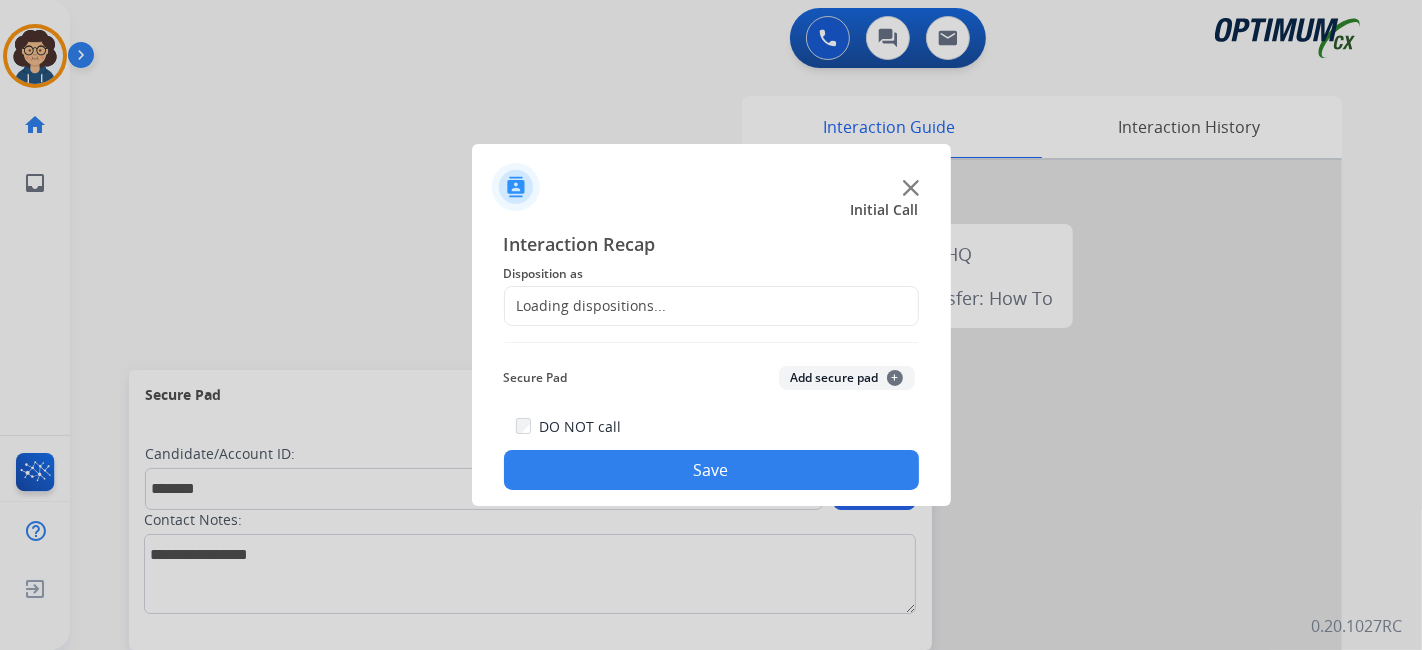 click on "Loading dispositions..." 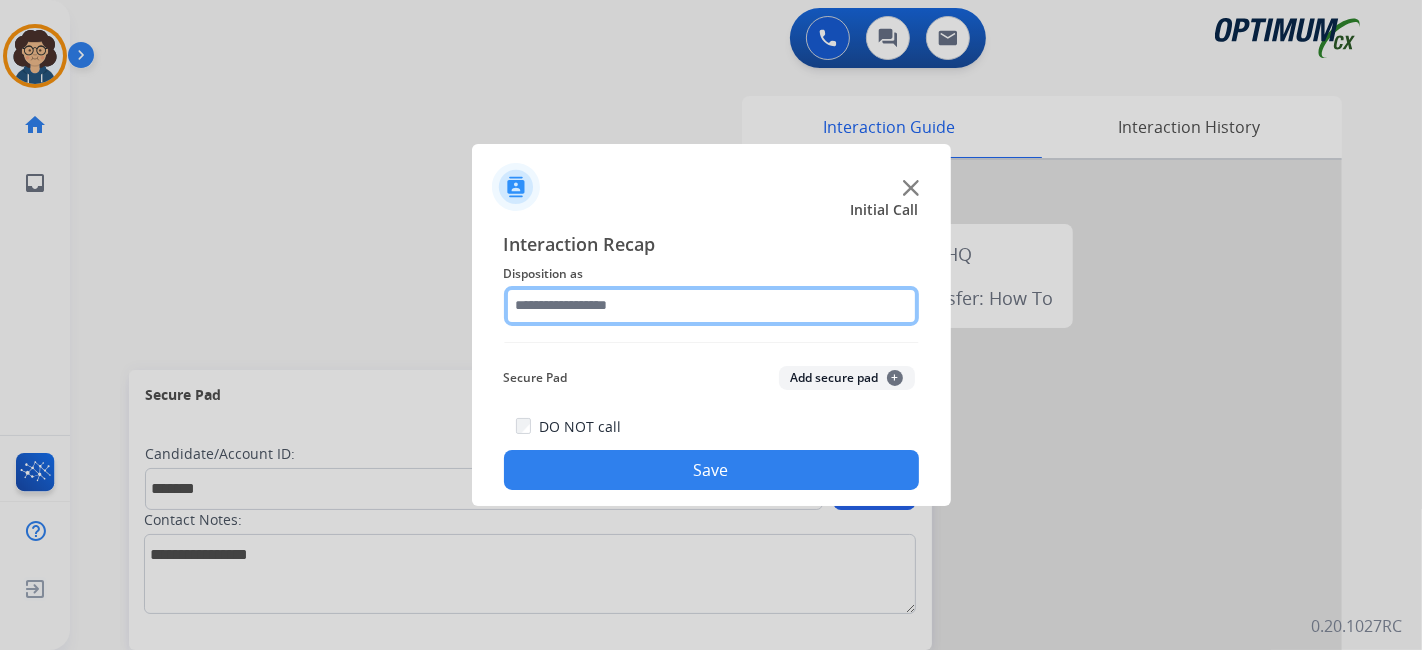 click 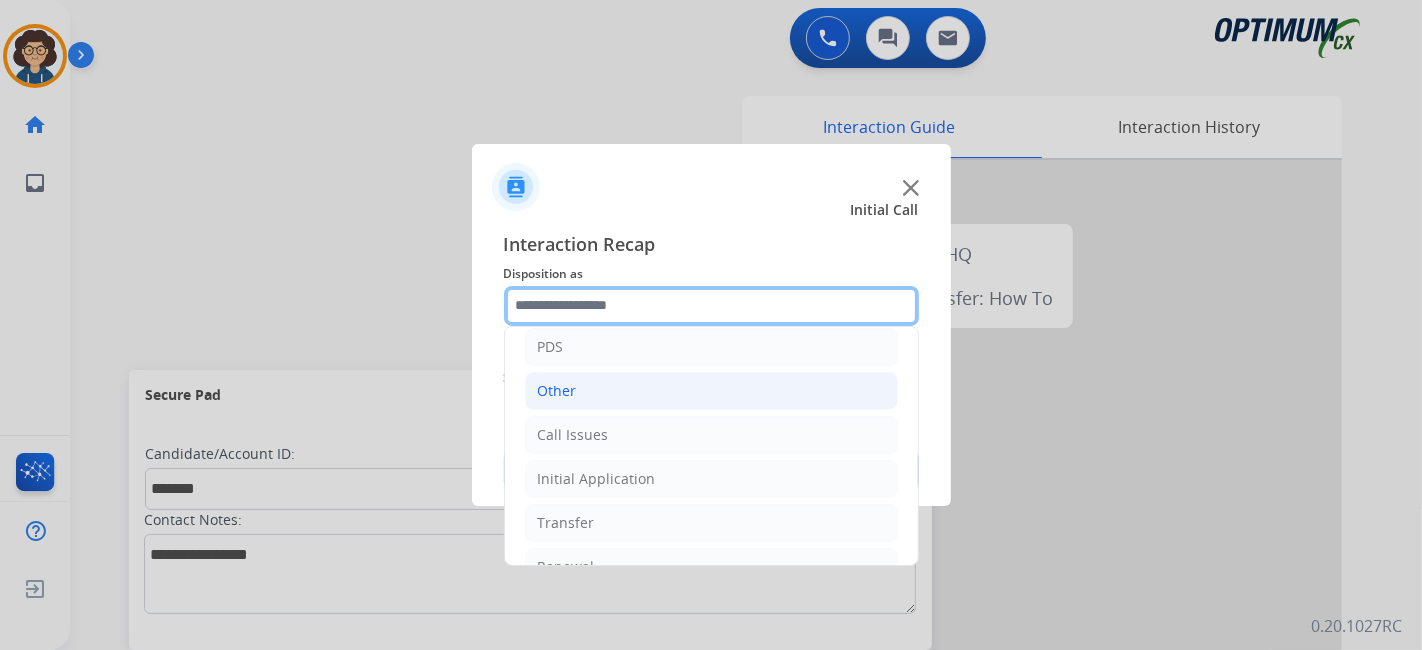scroll, scrollTop: 131, scrollLeft: 0, axis: vertical 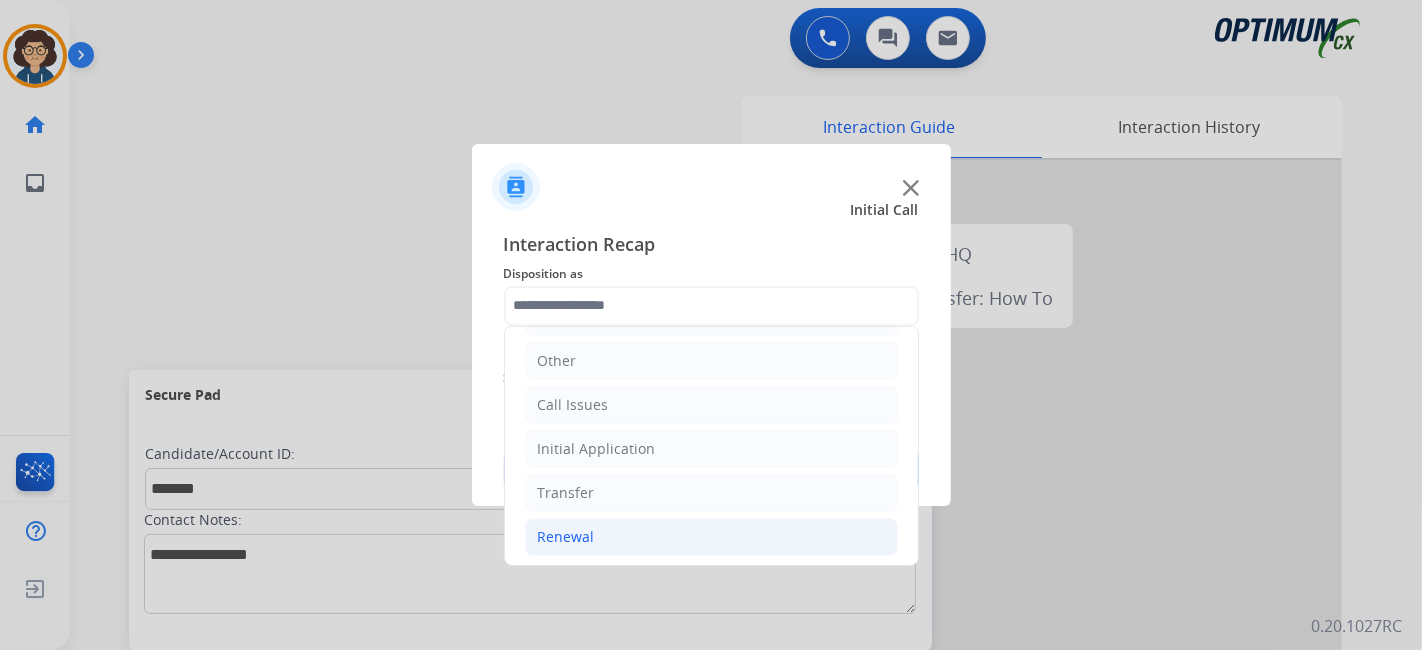 click on "Renewal" 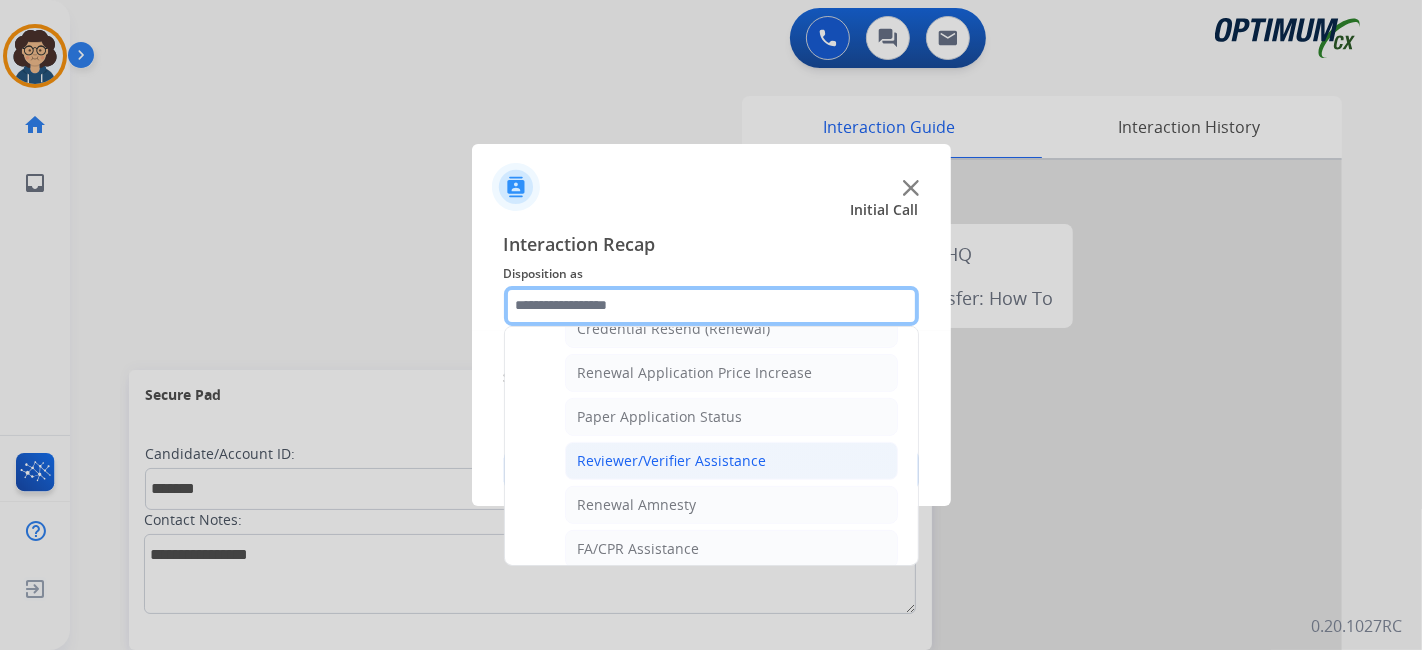 scroll, scrollTop: 686, scrollLeft: 0, axis: vertical 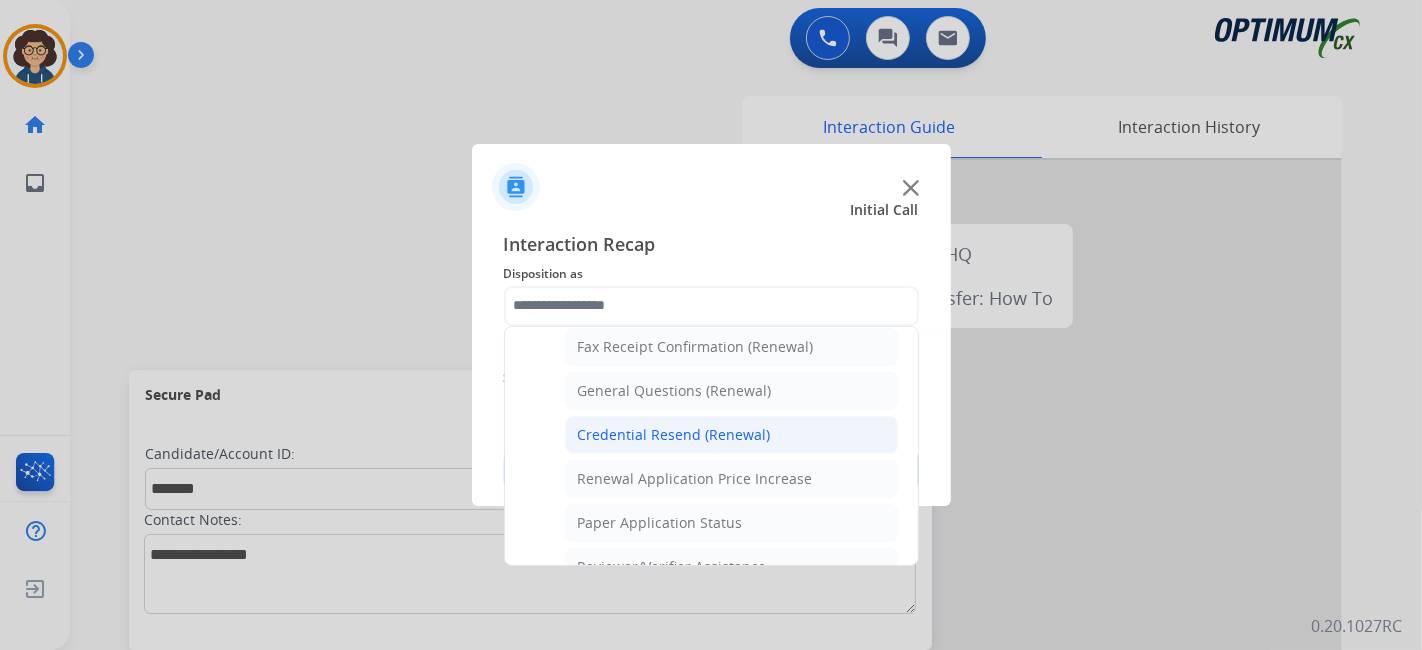 click on "Credential Resend (Renewal)" 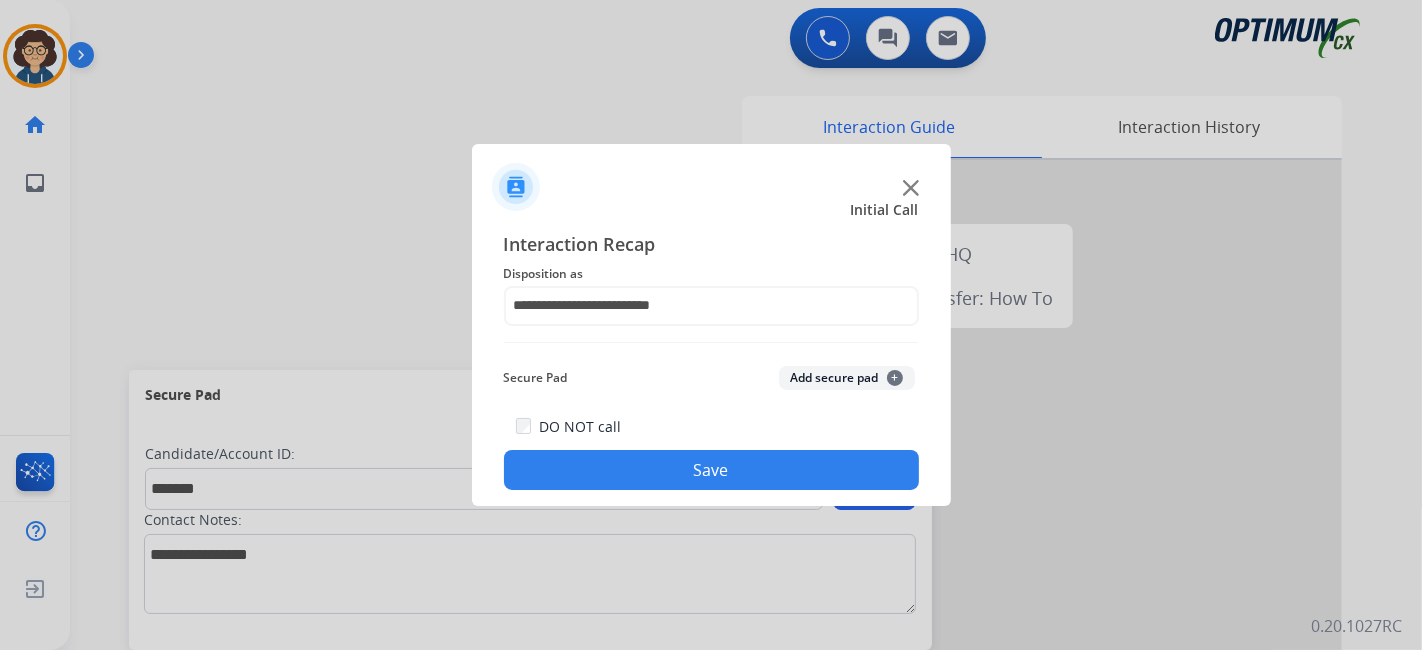 click on "Add secure pad  +" 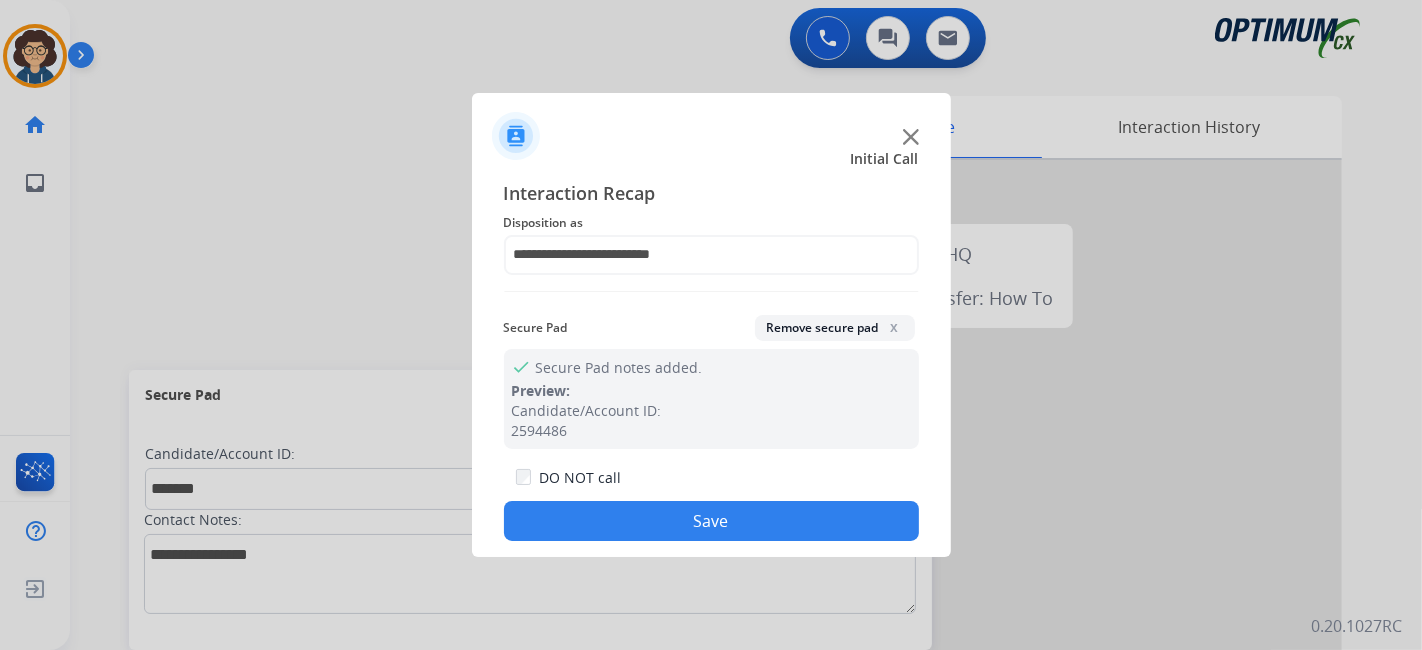 click on "Save" 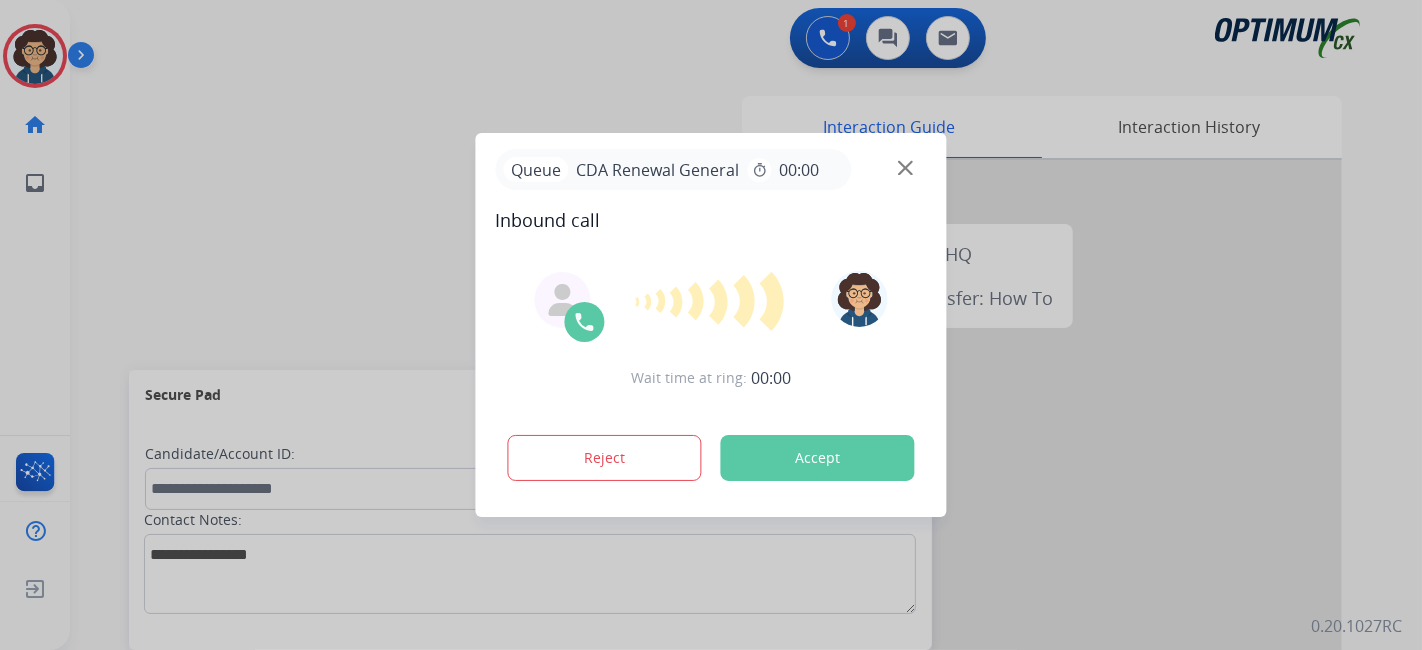 click on "Accept" at bounding box center [818, 458] 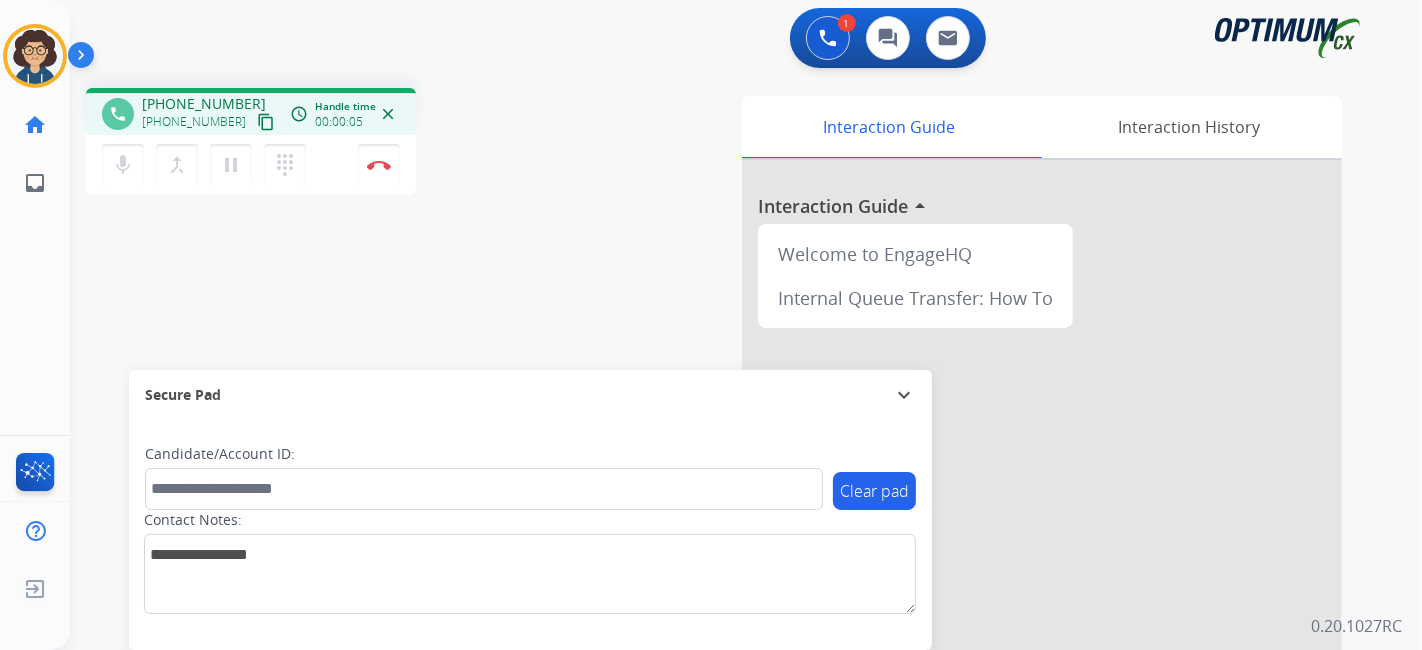 click on "content_copy" at bounding box center (266, 122) 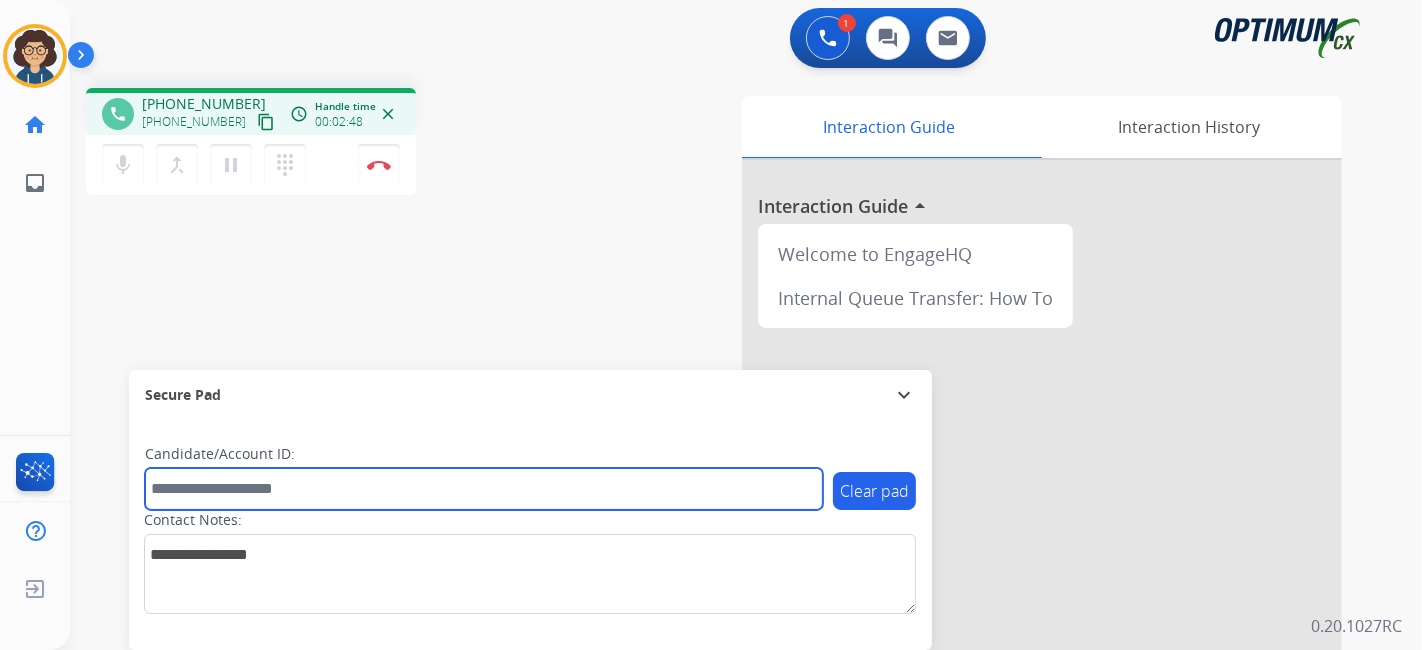 click at bounding box center [484, 489] 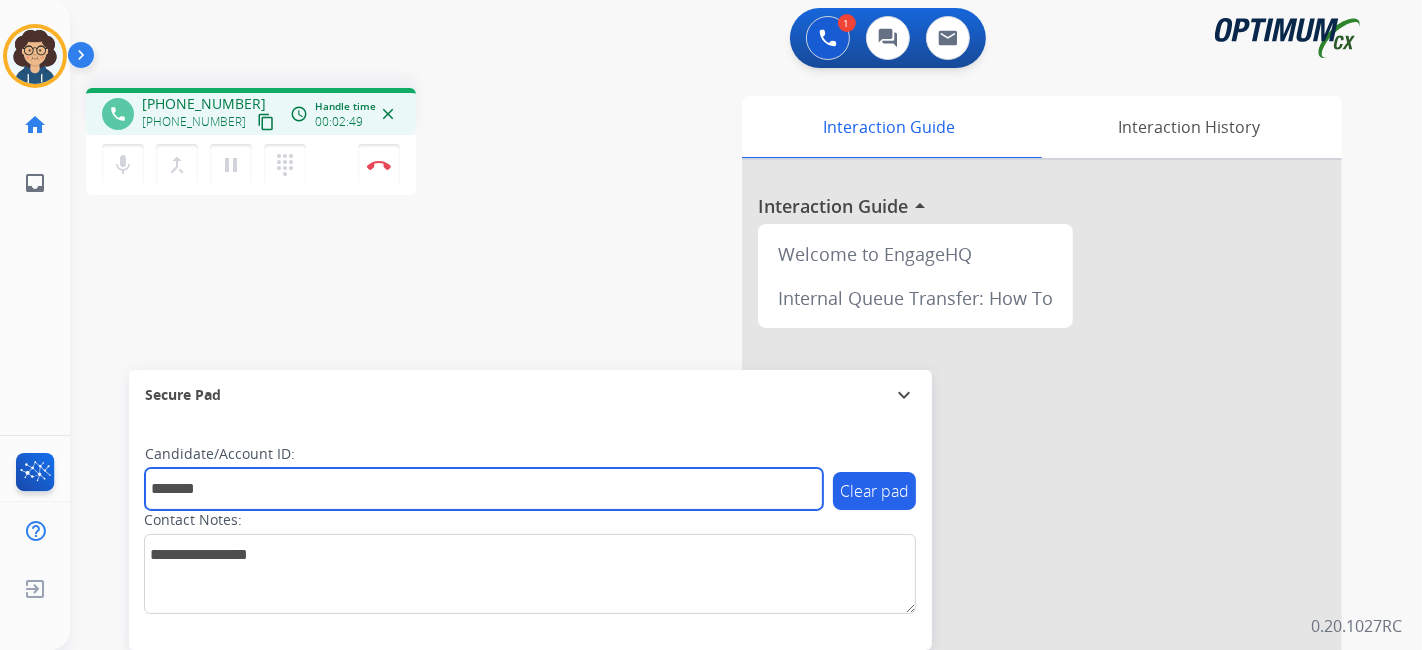 type on "*******" 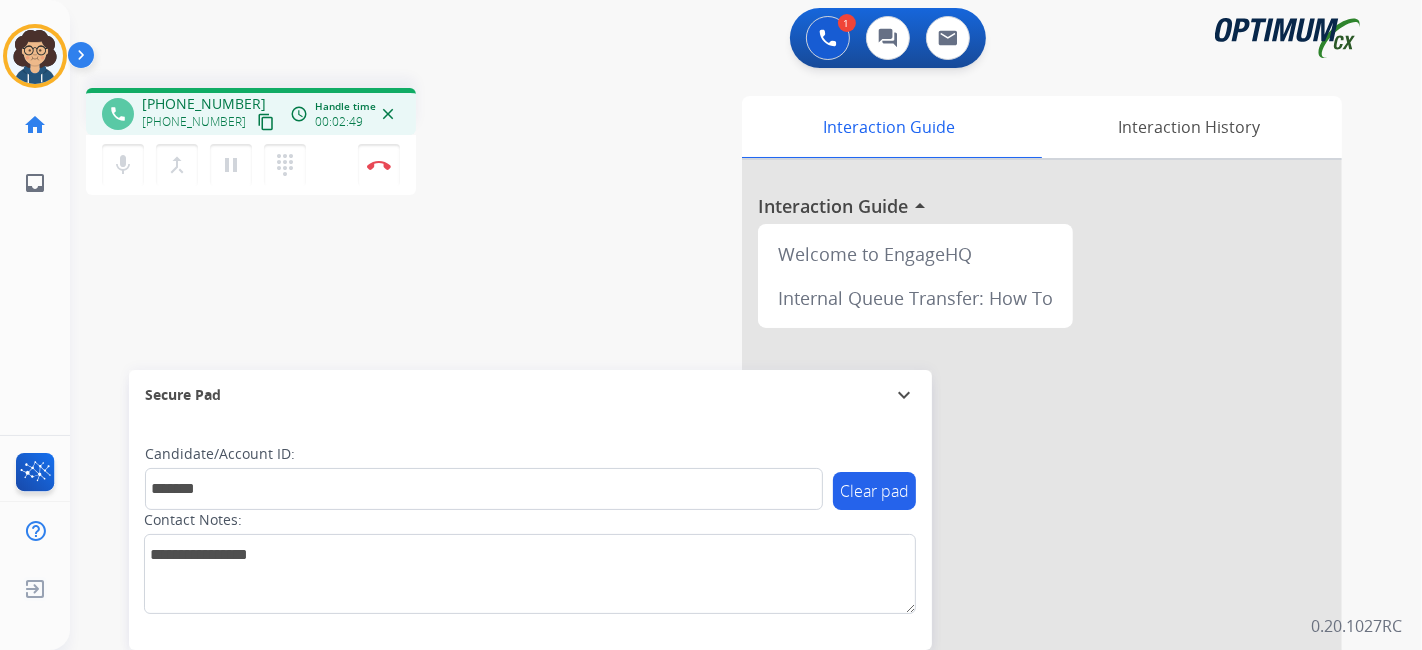 drag, startPoint x: 445, startPoint y: 244, endPoint x: 417, endPoint y: 4, distance: 241.6278 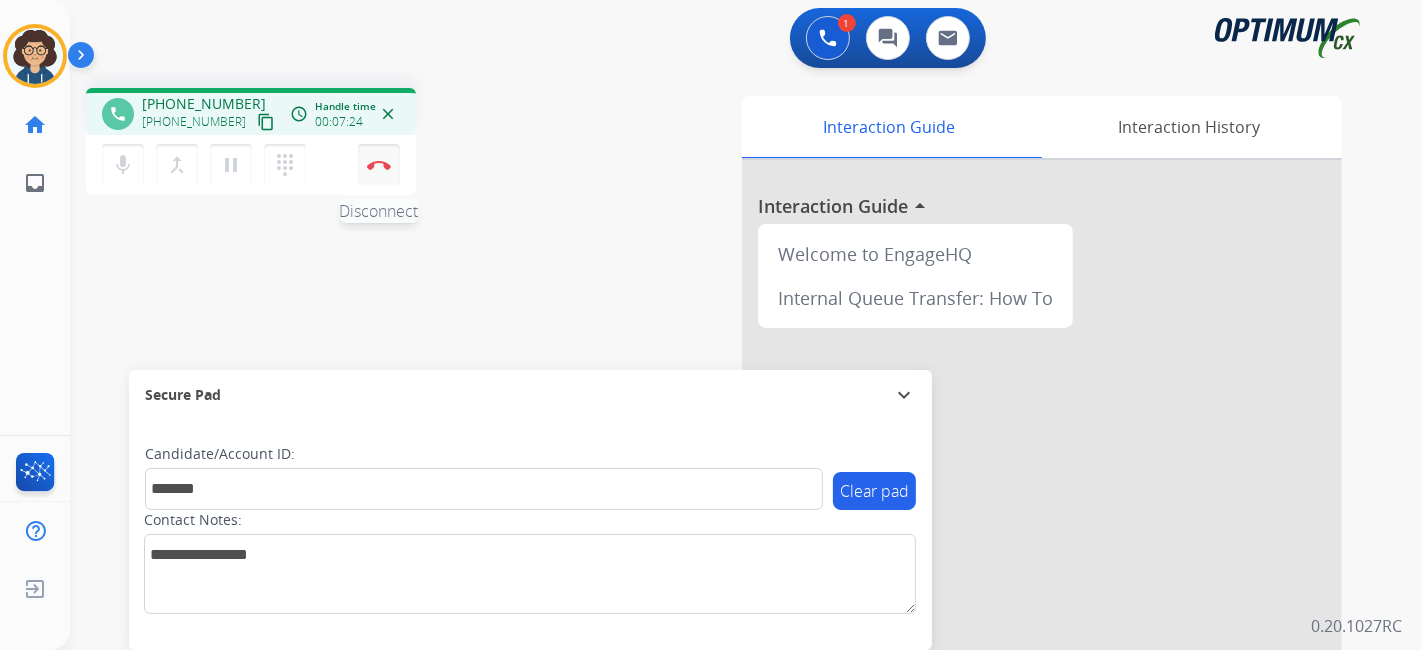 click at bounding box center (379, 165) 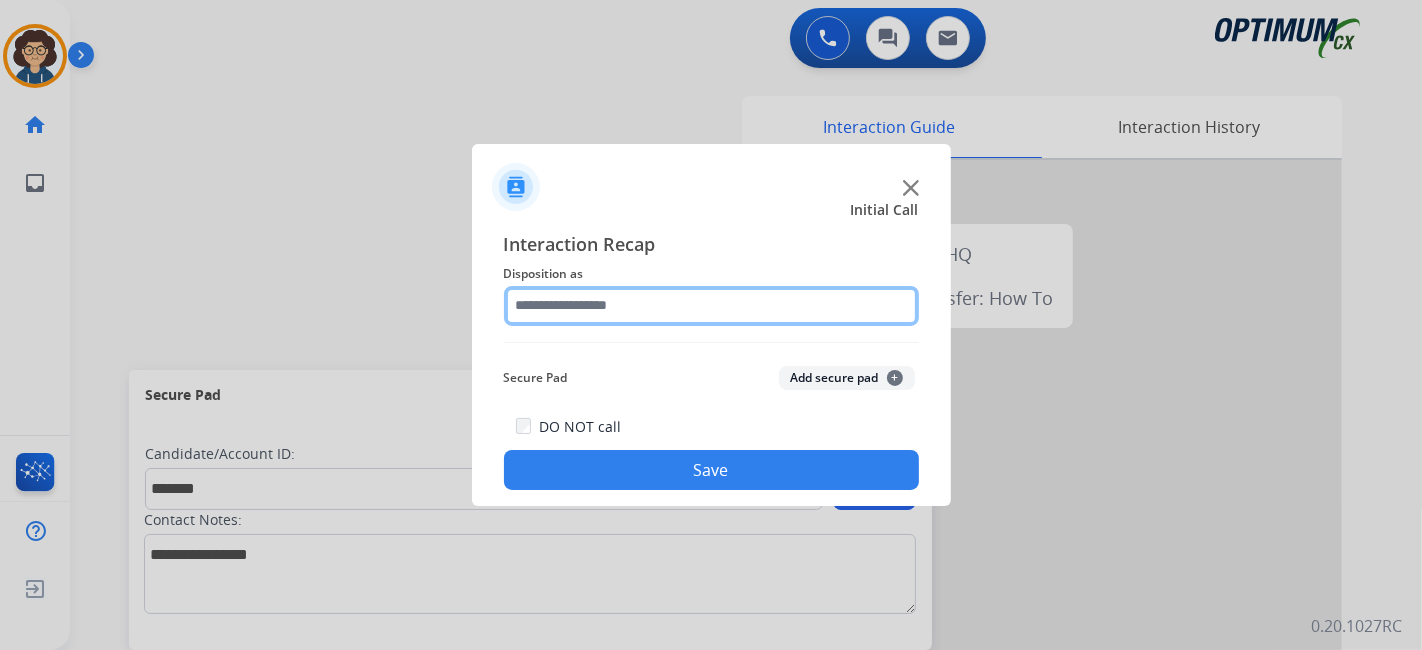 click 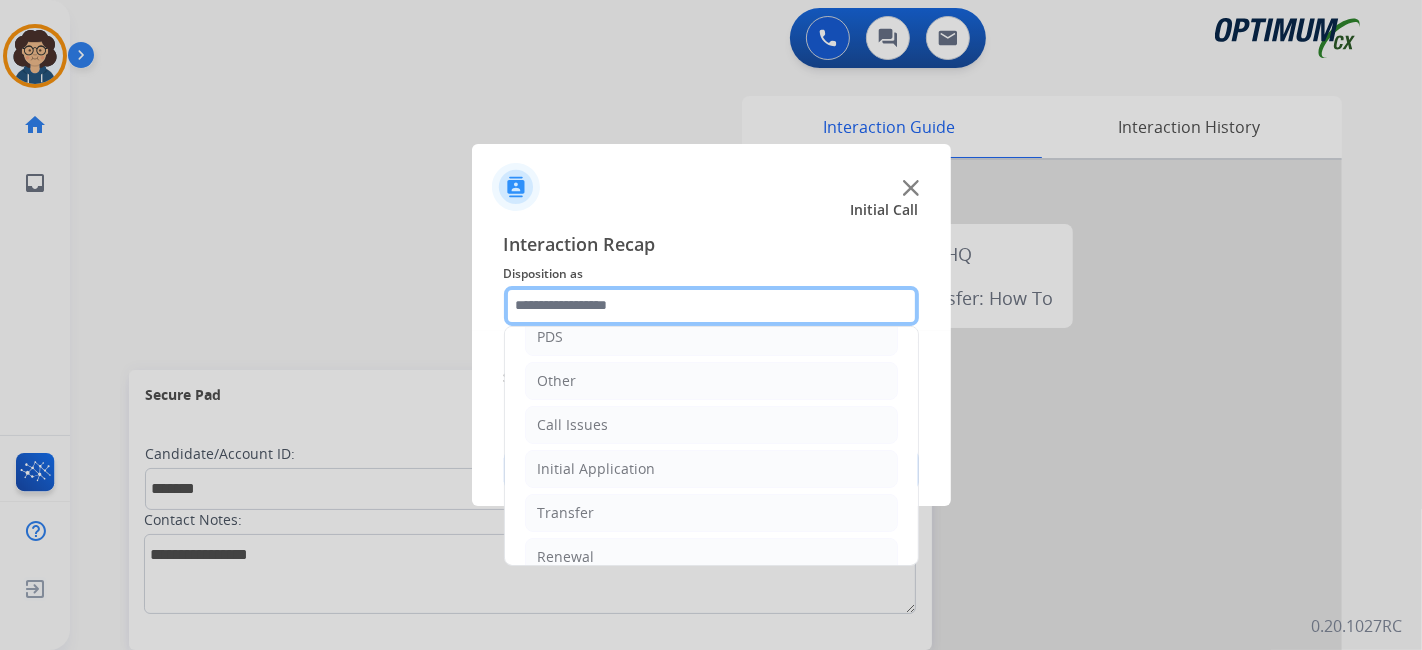 scroll, scrollTop: 131, scrollLeft: 0, axis: vertical 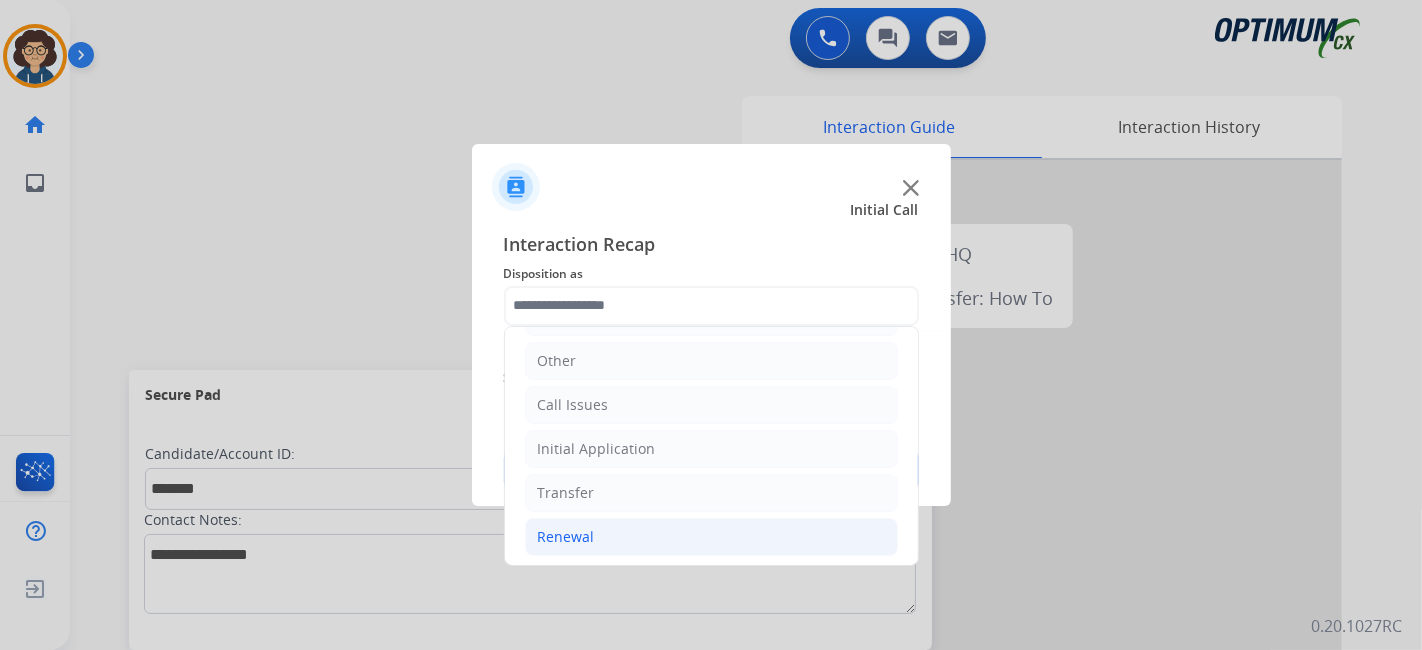 drag, startPoint x: 687, startPoint y: 525, endPoint x: 697, endPoint y: 521, distance: 10.770329 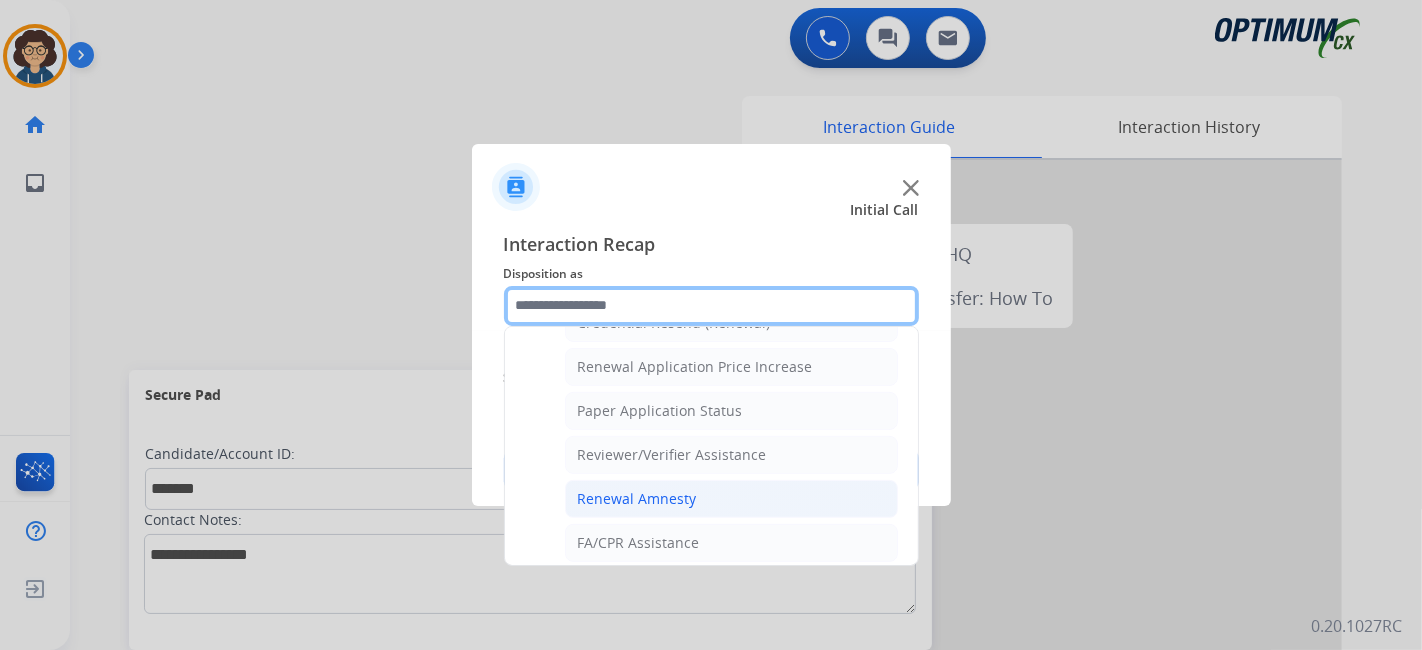 scroll, scrollTop: 676, scrollLeft: 0, axis: vertical 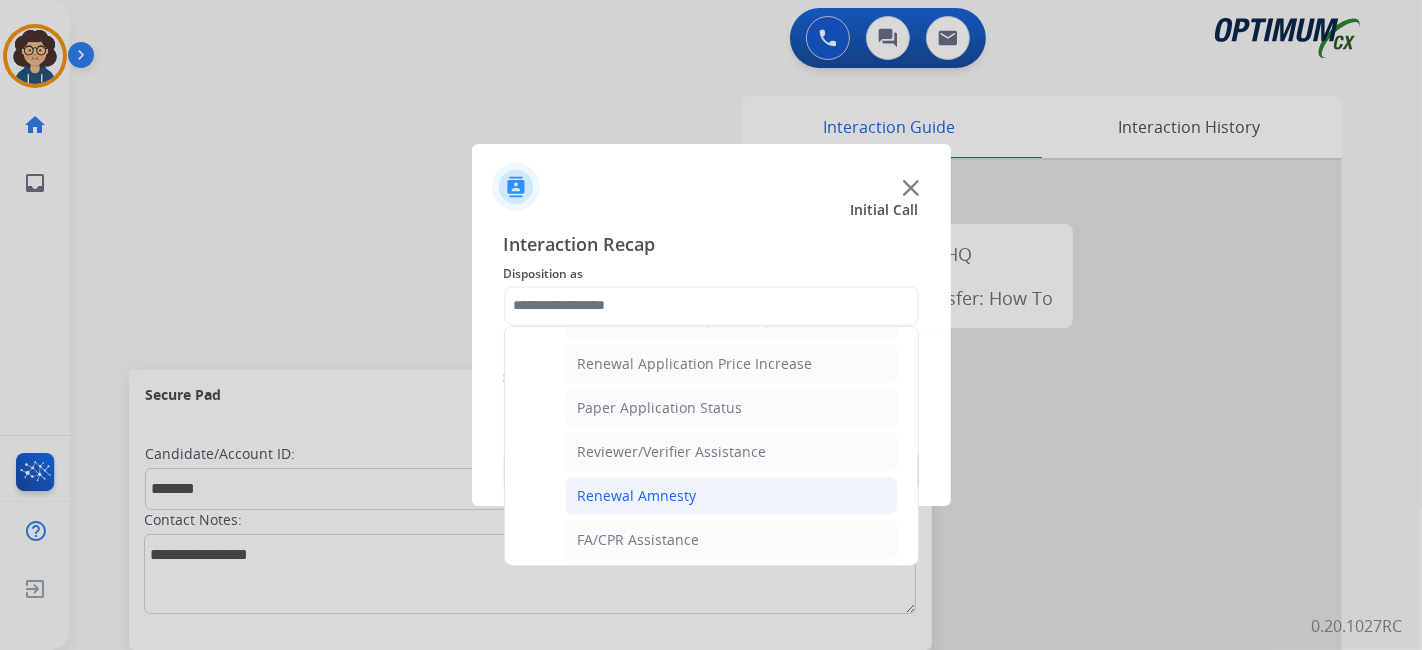 click on "Renewal Amnesty" 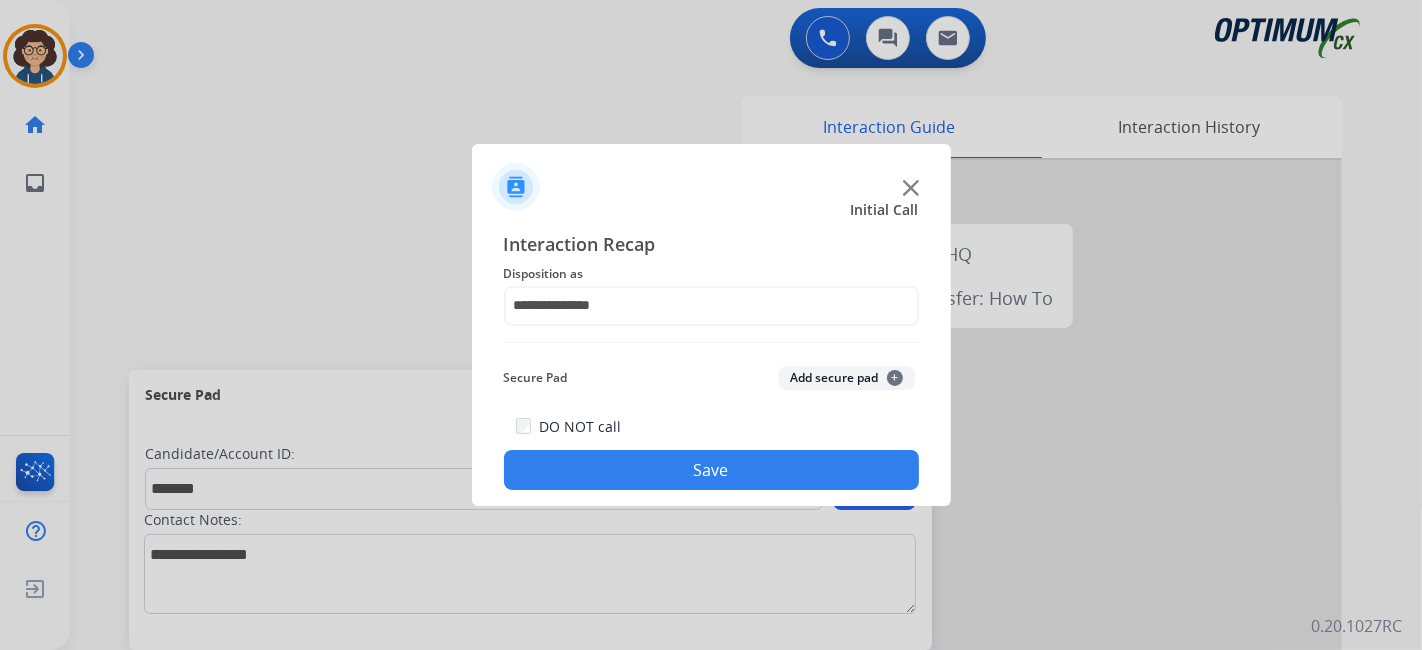 click on "Add secure pad  +" 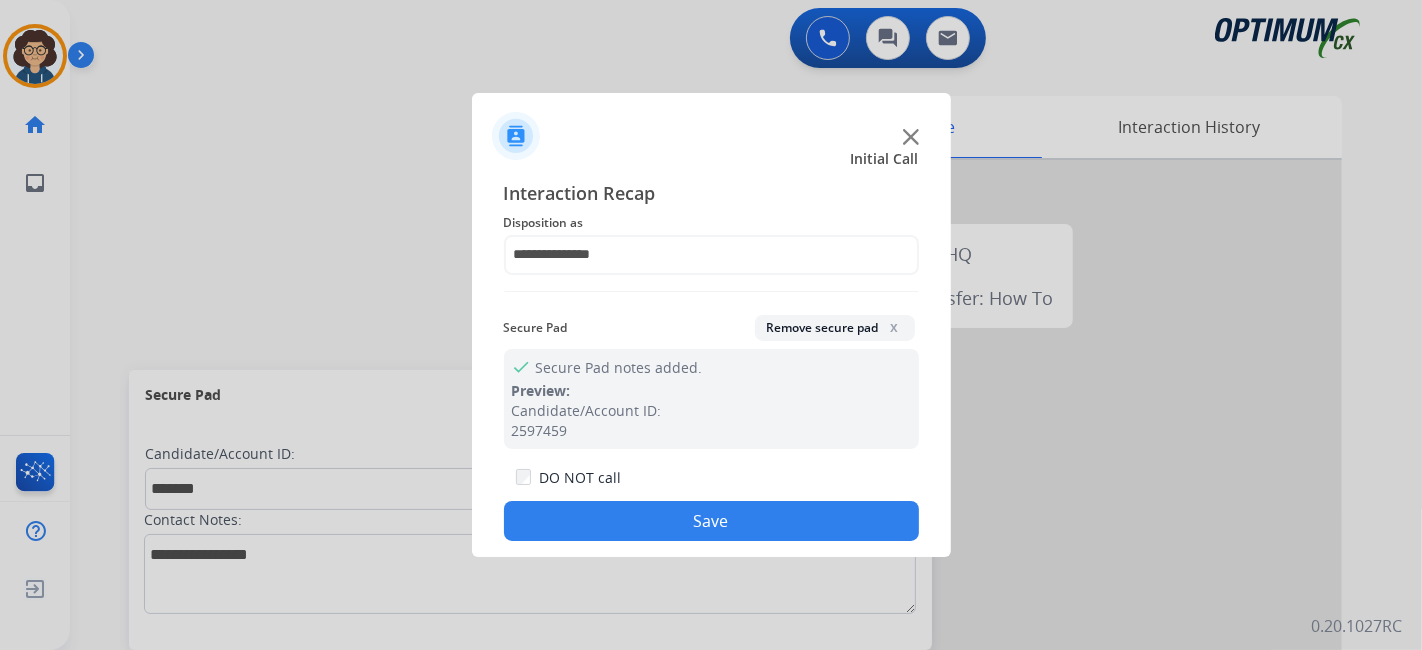 drag, startPoint x: 725, startPoint y: 522, endPoint x: 561, endPoint y: 314, distance: 264.87732 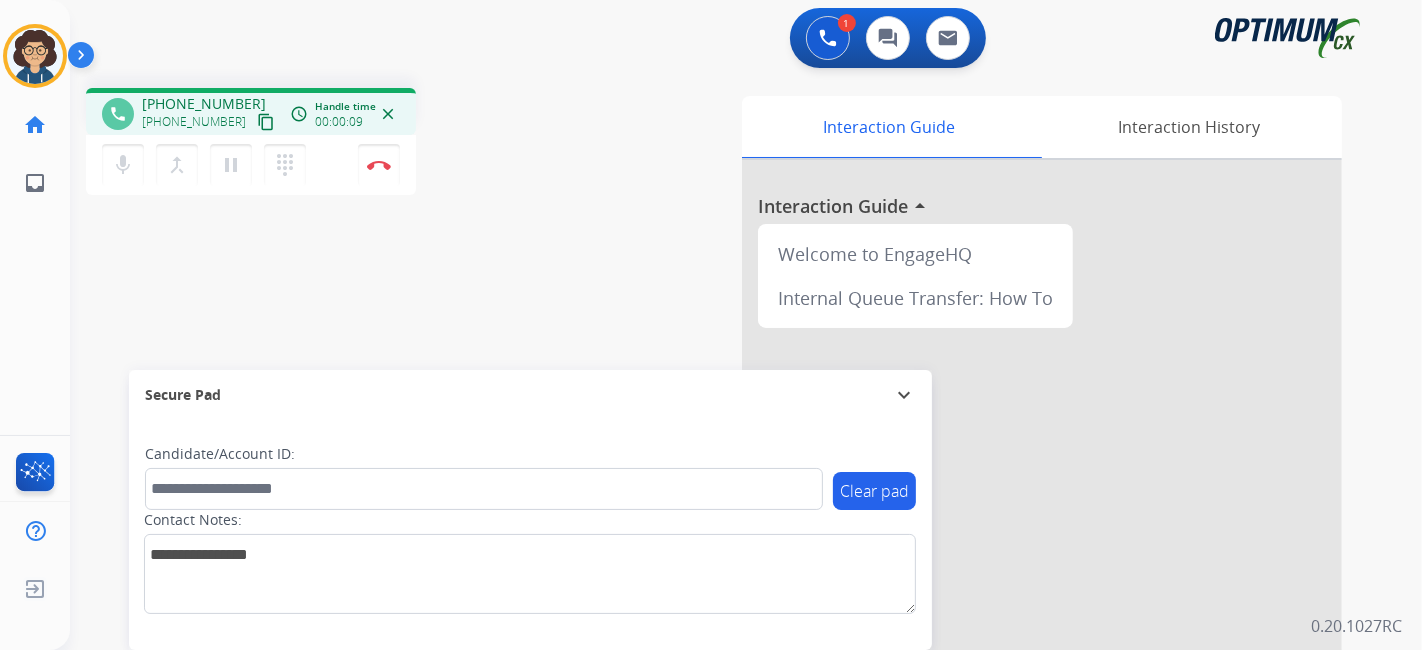 click on "content_copy" at bounding box center [266, 122] 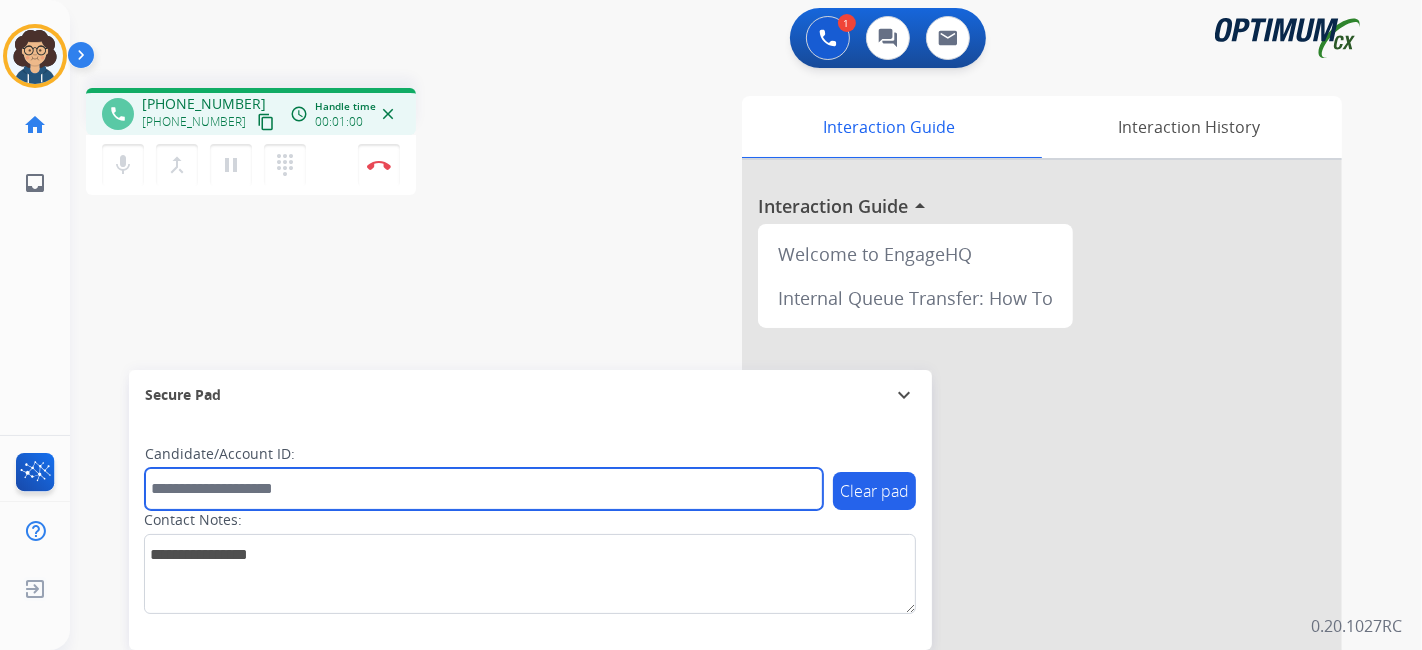 click at bounding box center [484, 489] 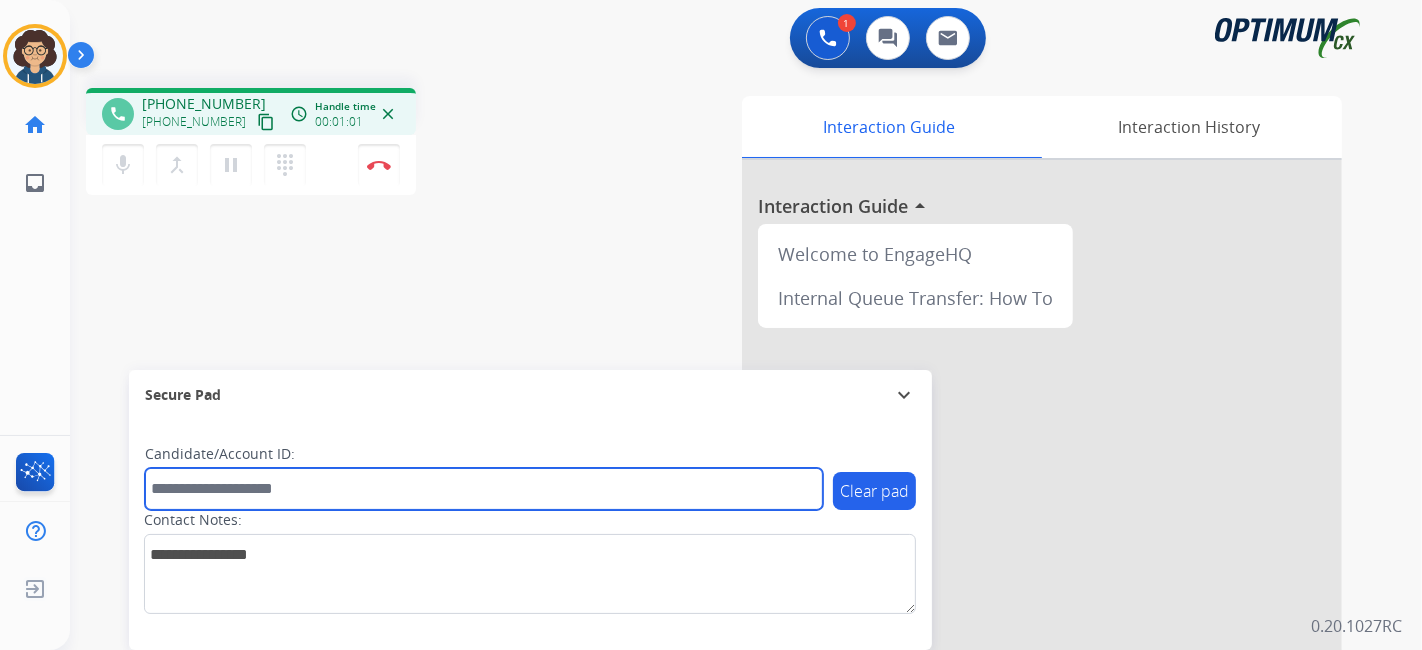 paste on "*******" 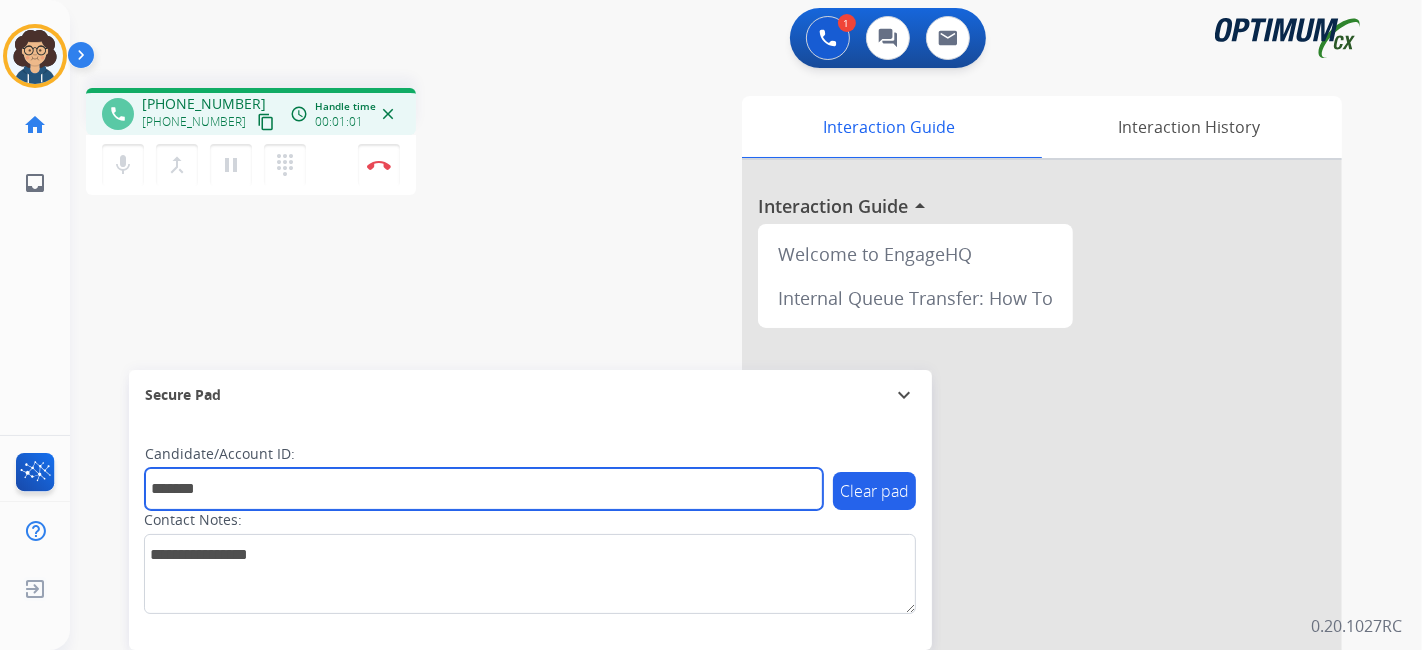 type on "*******" 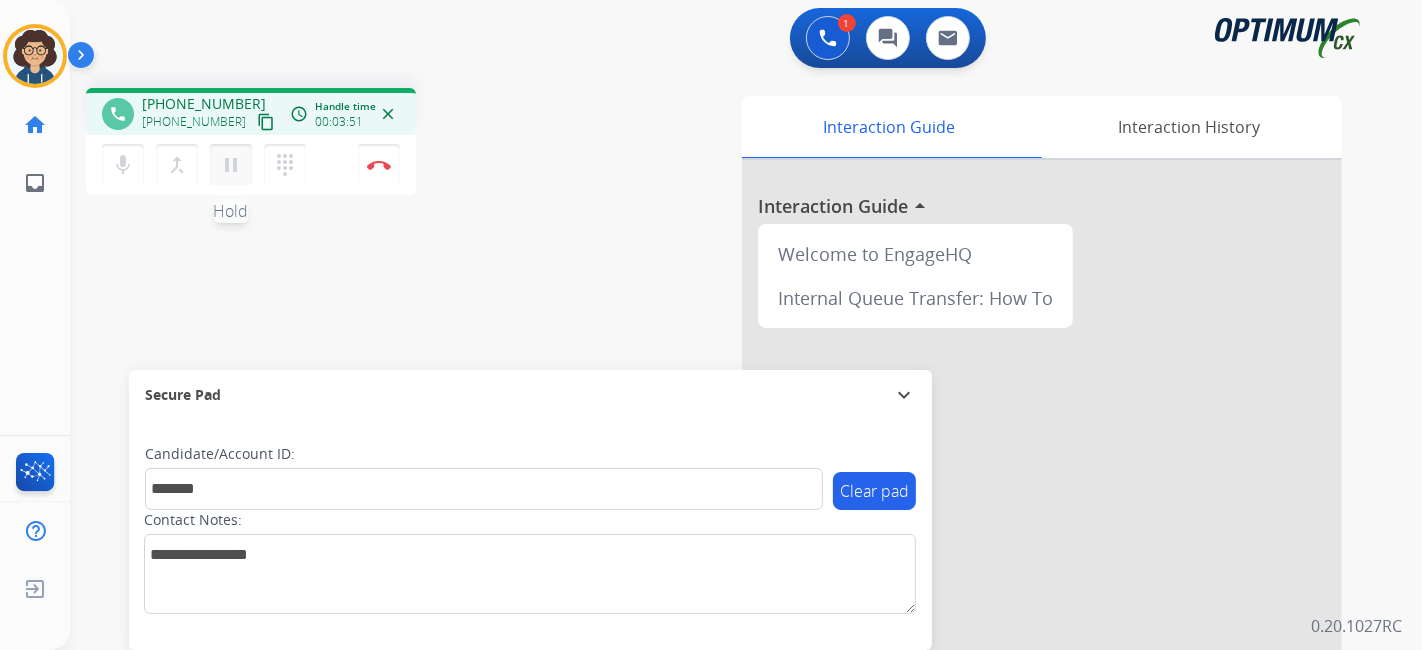 click on "pause" at bounding box center [231, 165] 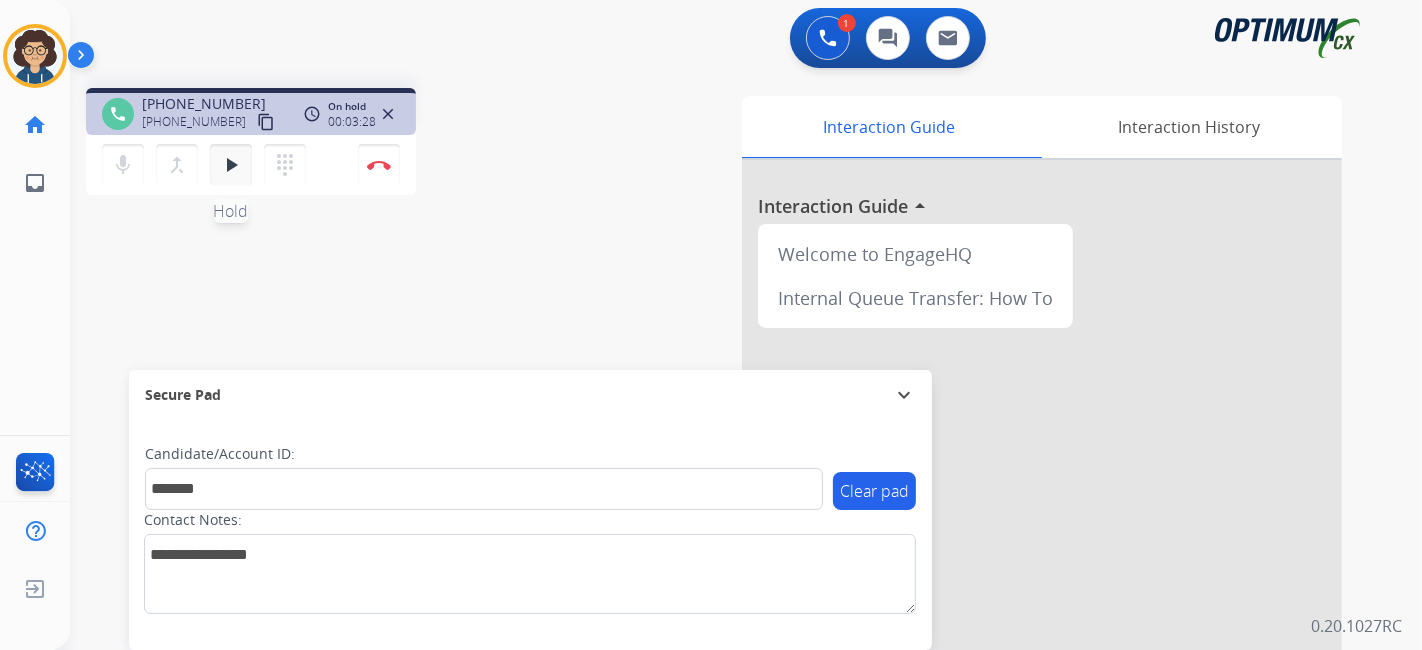click on "play_arrow Hold" at bounding box center (231, 165) 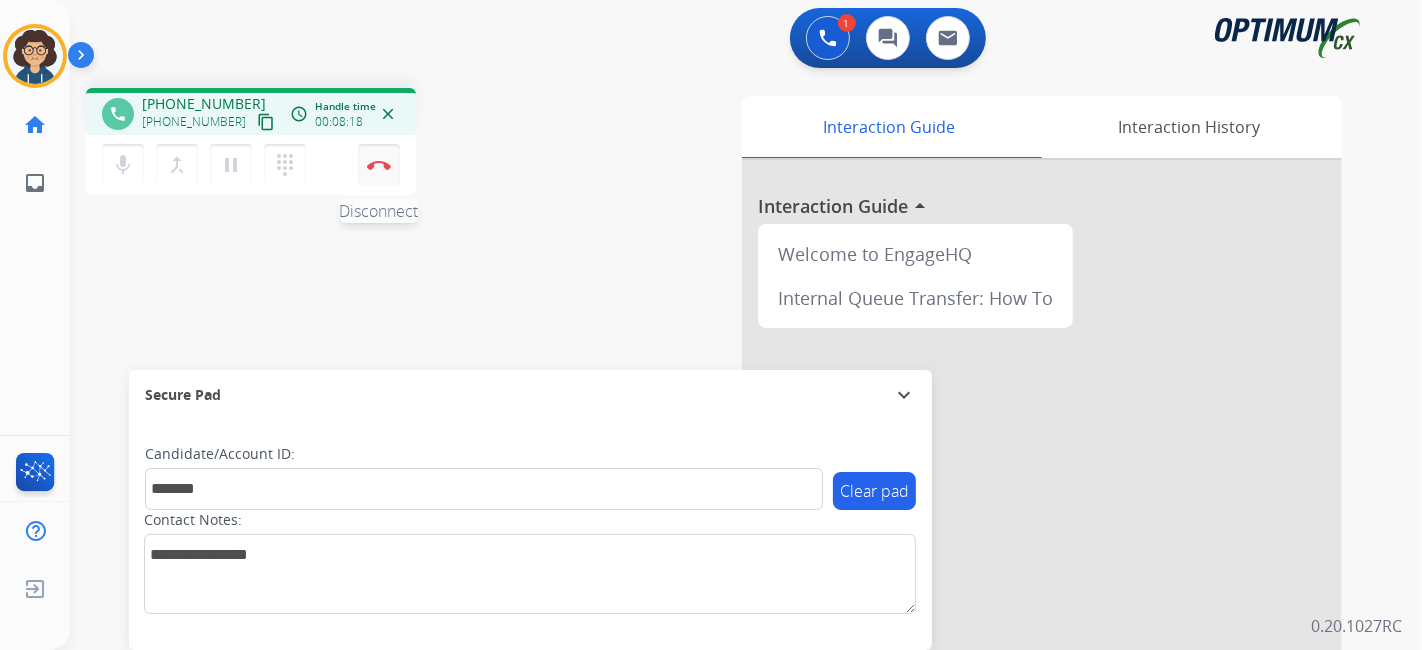 click on "Disconnect" at bounding box center [379, 165] 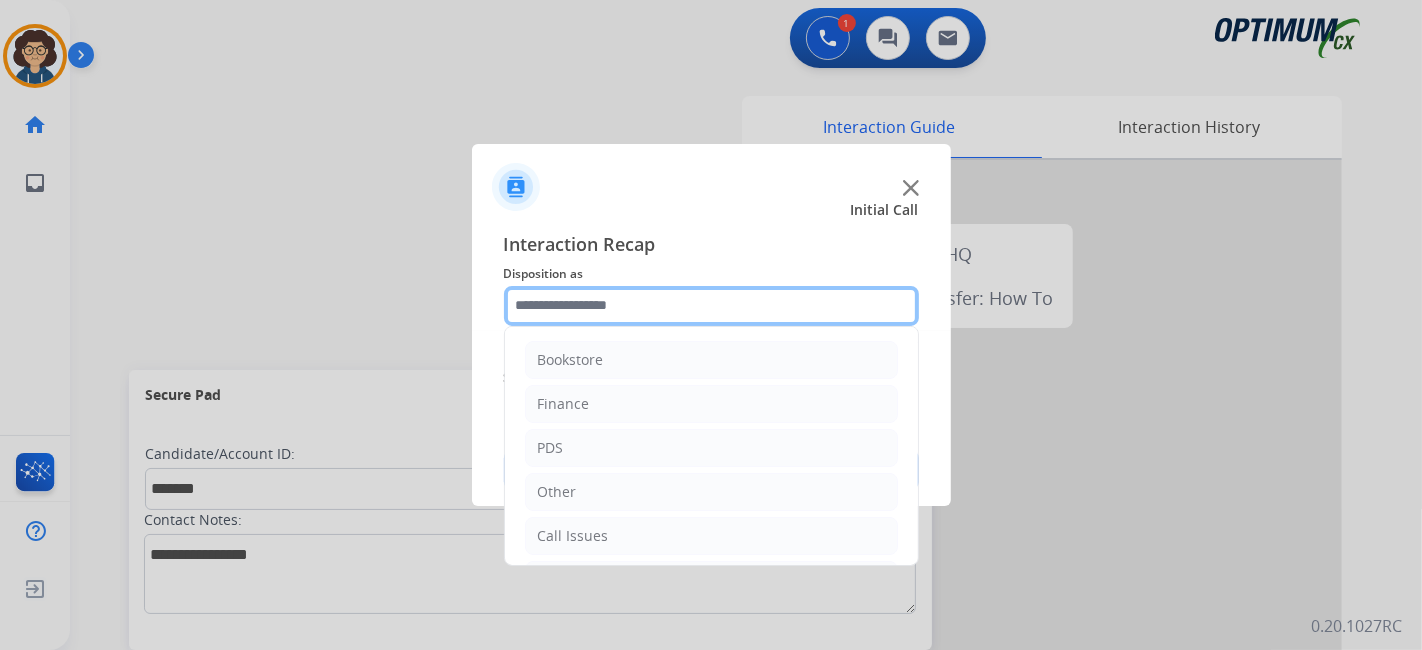 click 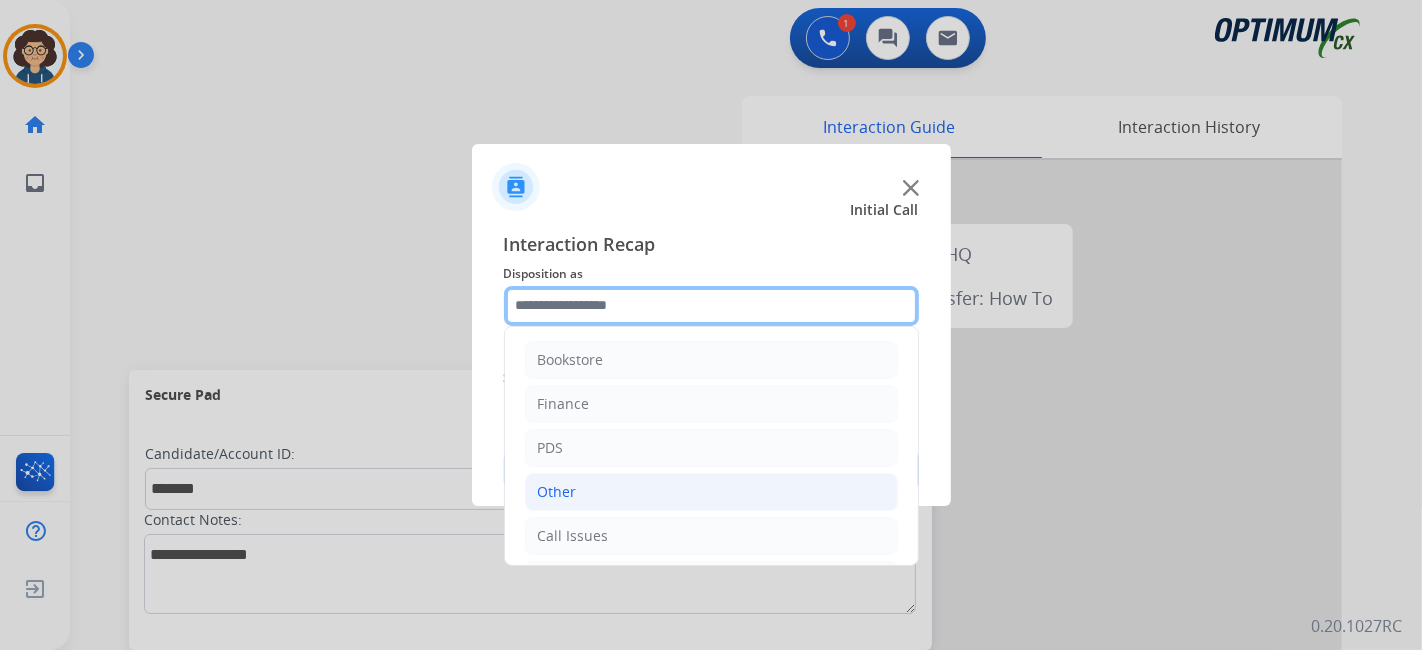 scroll, scrollTop: 131, scrollLeft: 0, axis: vertical 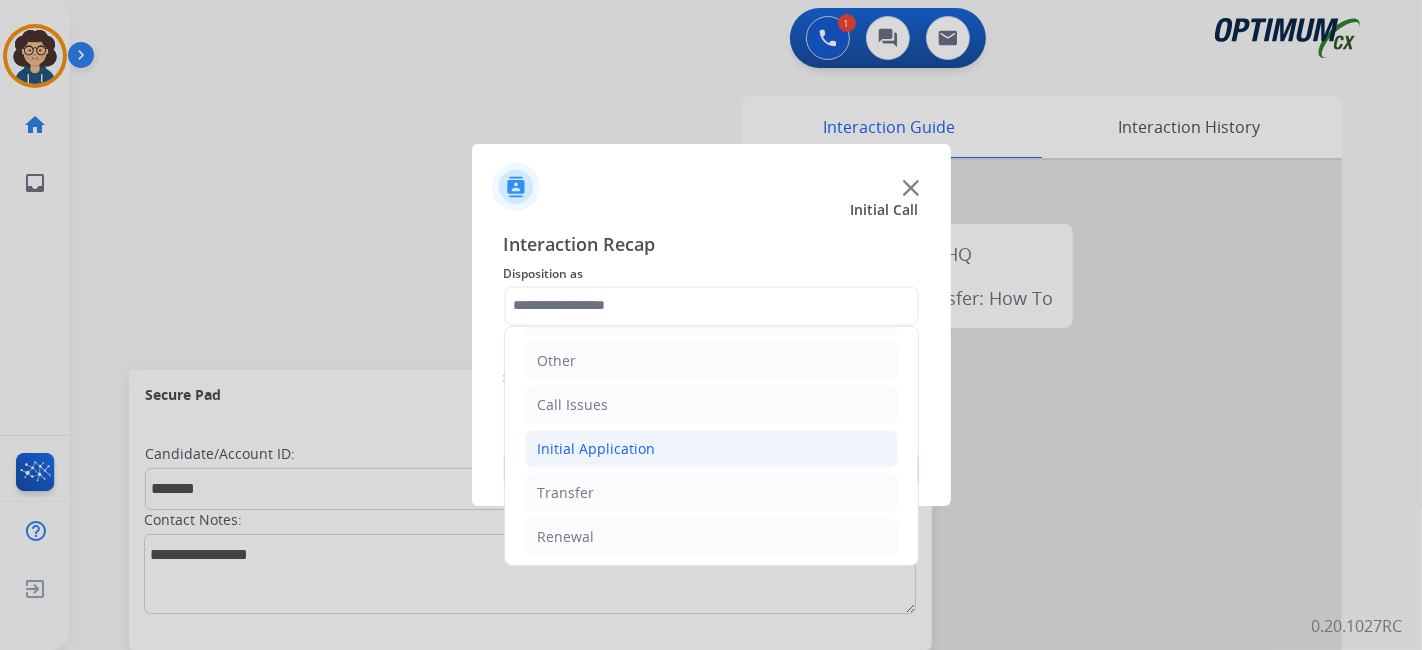drag, startPoint x: 654, startPoint y: 460, endPoint x: 798, endPoint y: 404, distance: 154.50566 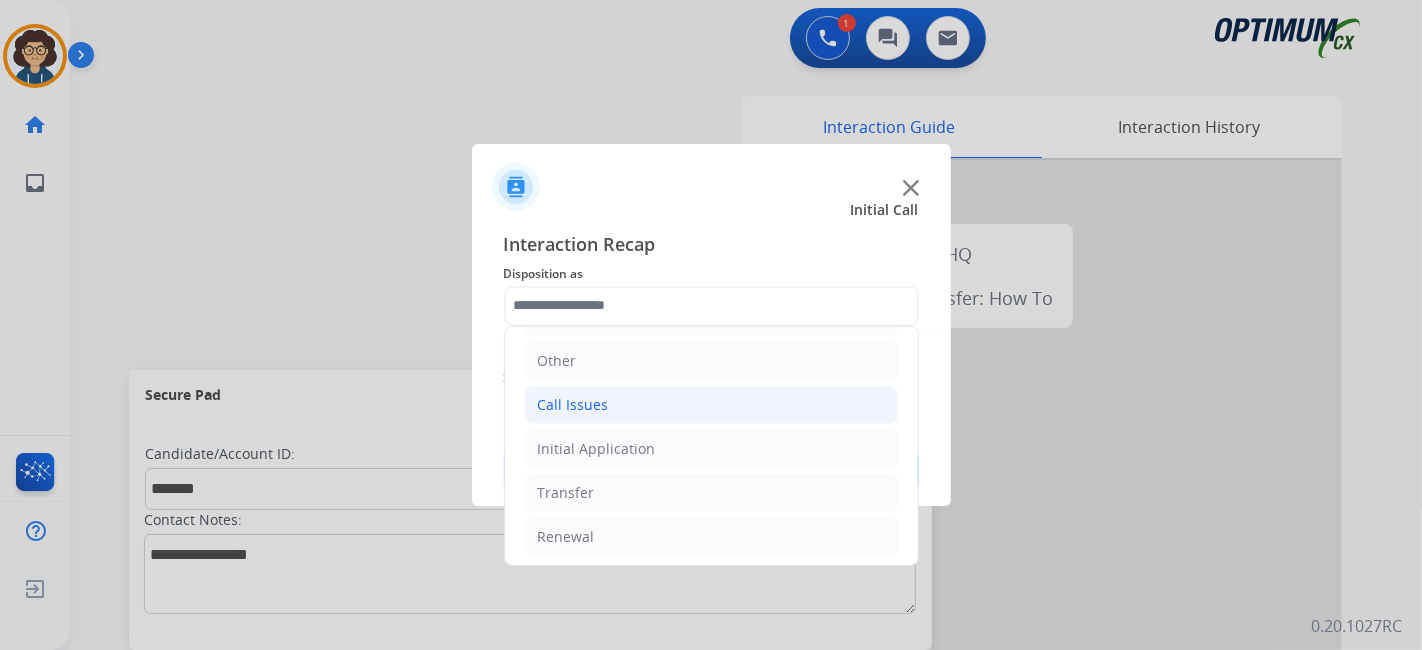 click on "Initial Application" 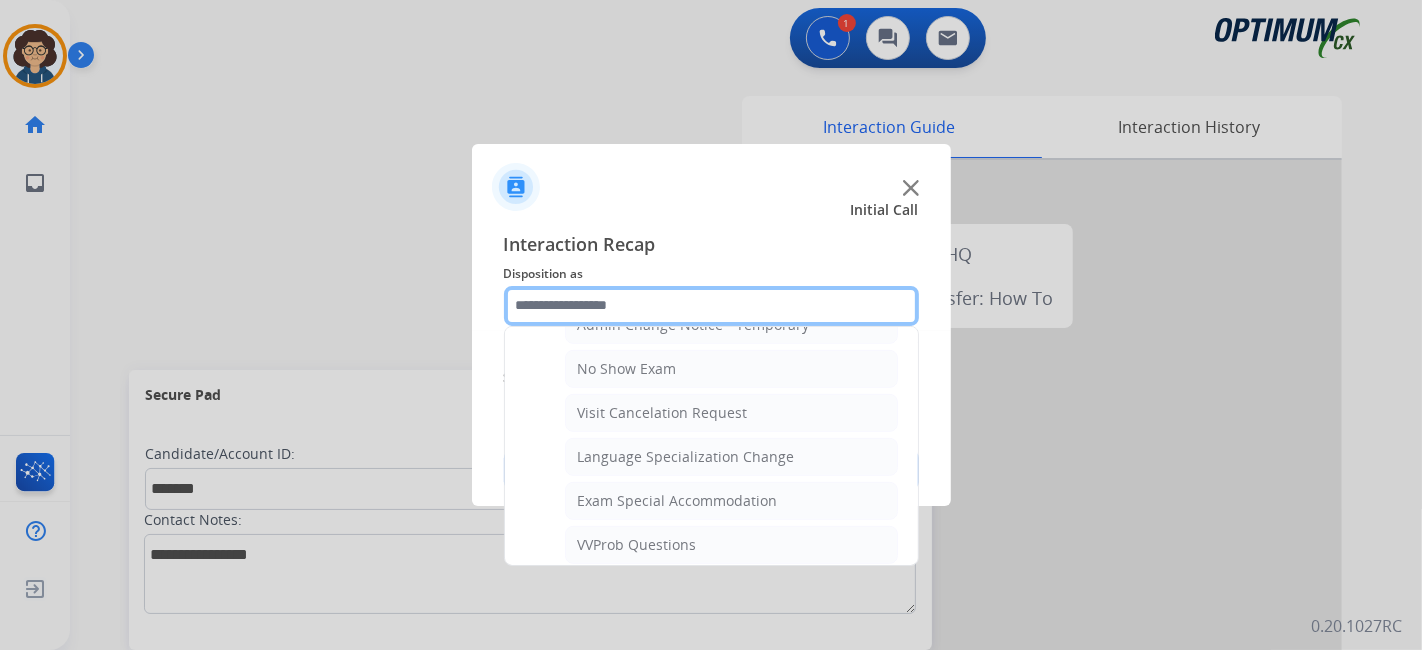 scroll, scrollTop: 896, scrollLeft: 0, axis: vertical 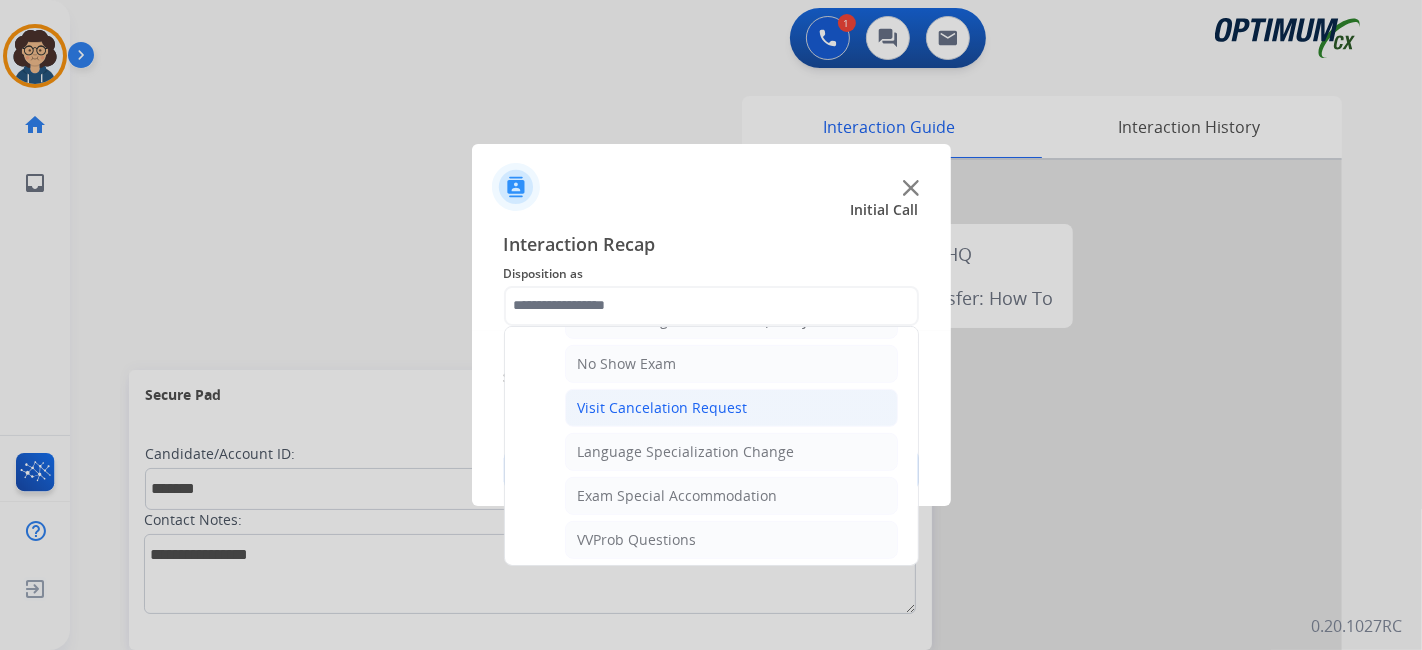 click on "Visit Cancelation Request" 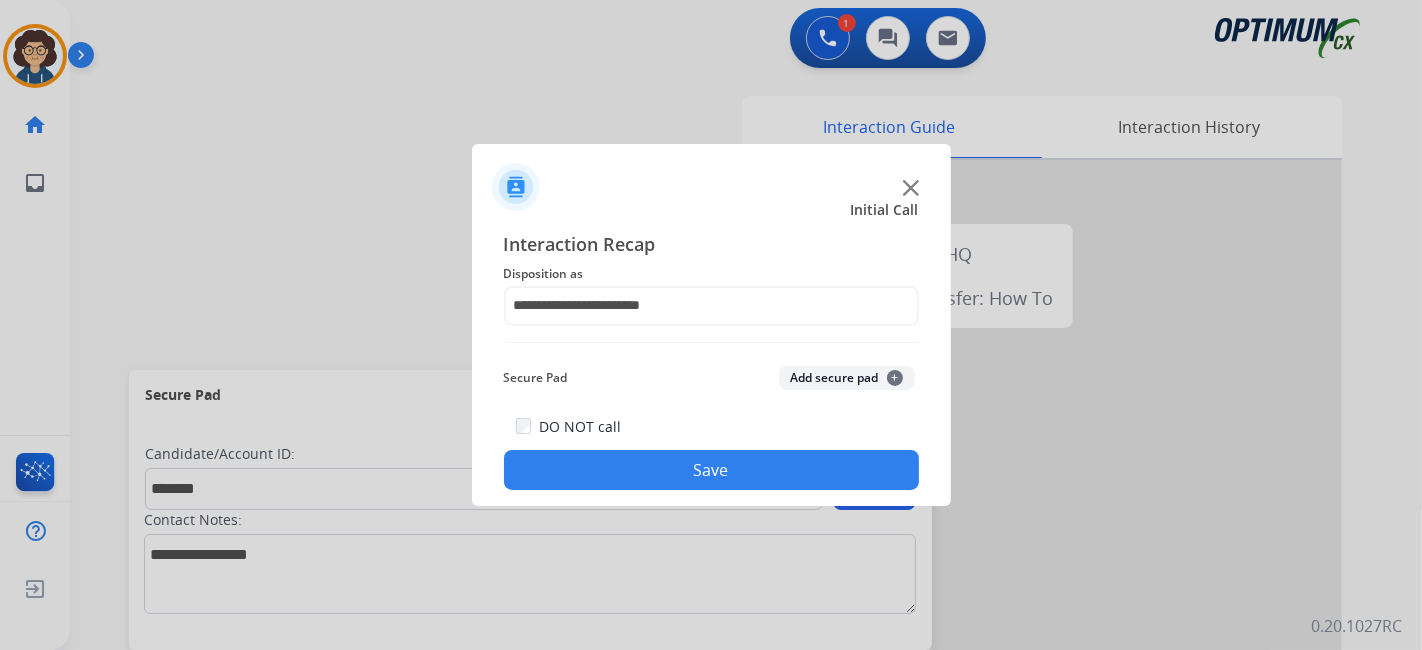 drag, startPoint x: 788, startPoint y: 381, endPoint x: 771, endPoint y: 475, distance: 95.524864 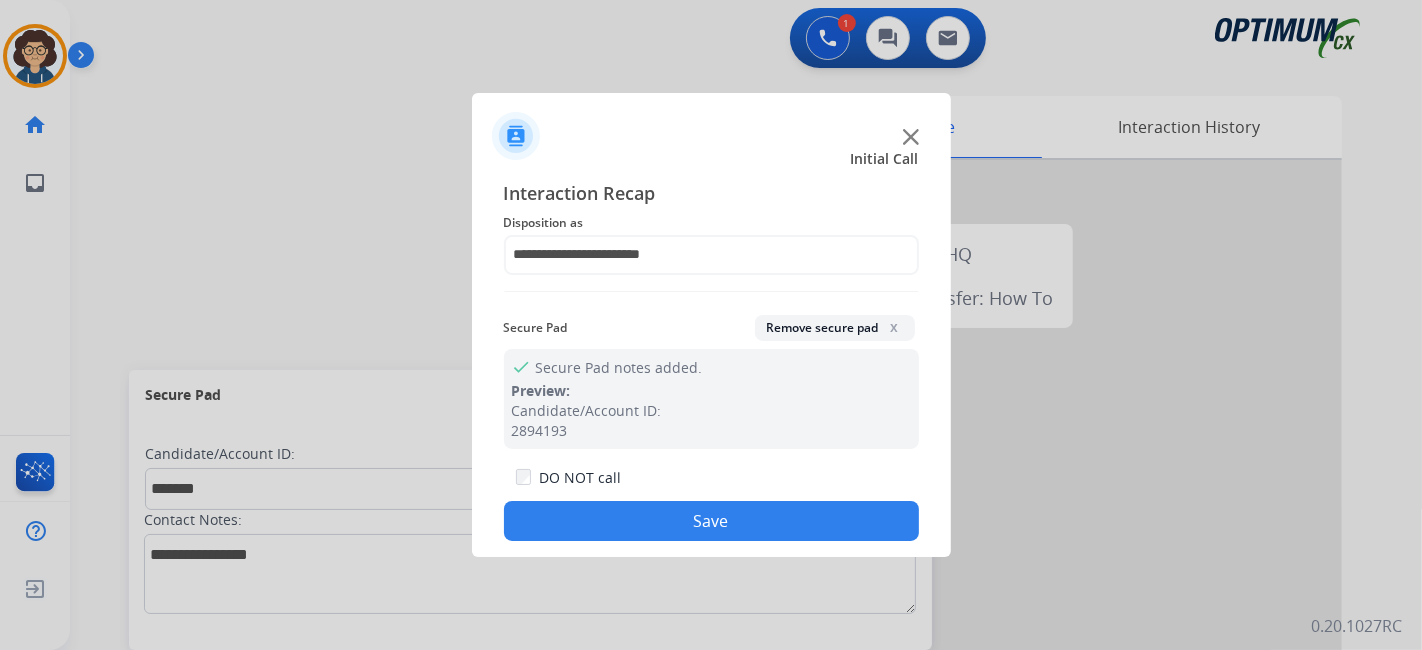 click on "Save" 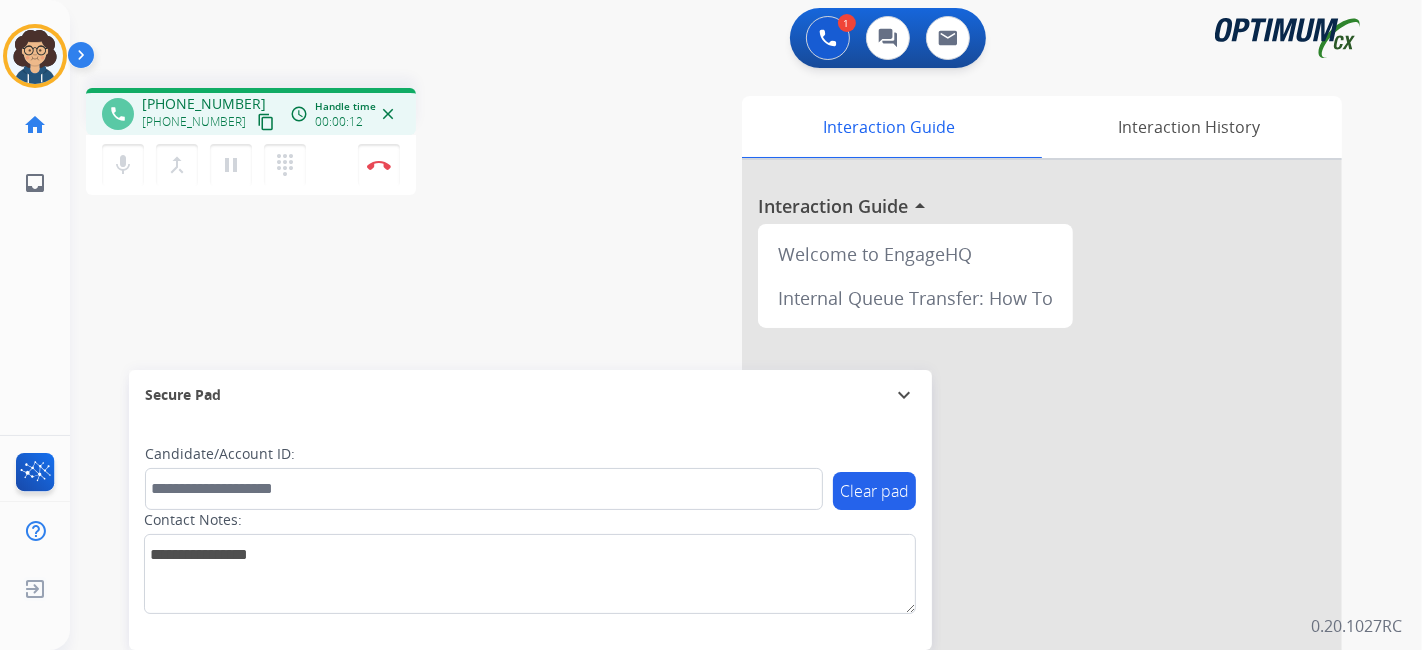 click on "content_copy" at bounding box center [266, 122] 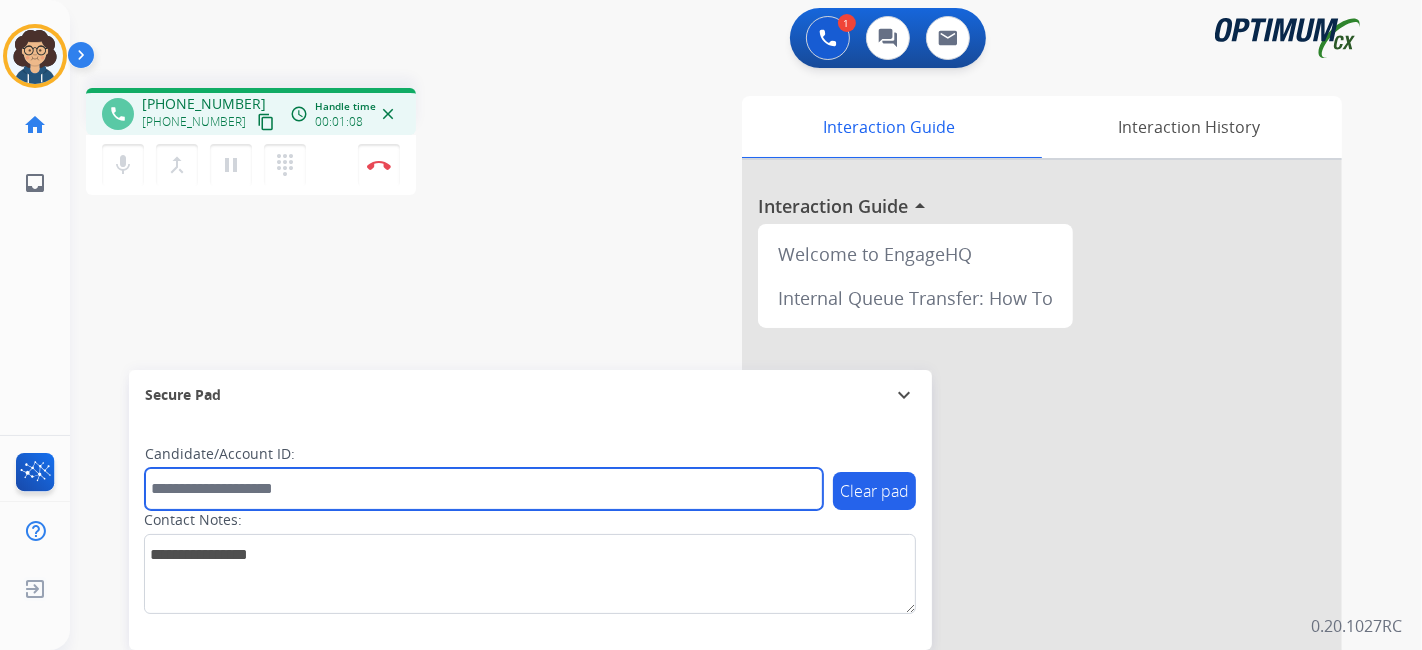 click at bounding box center (484, 489) 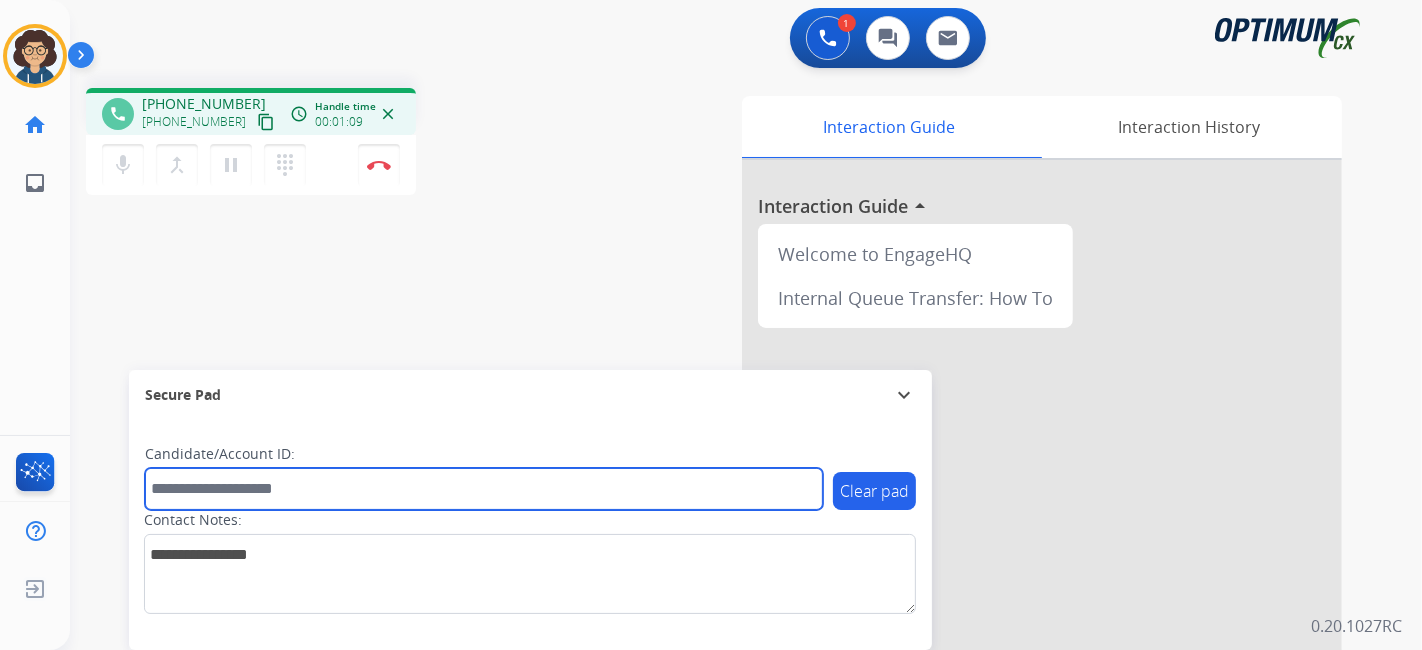 paste on "*******" 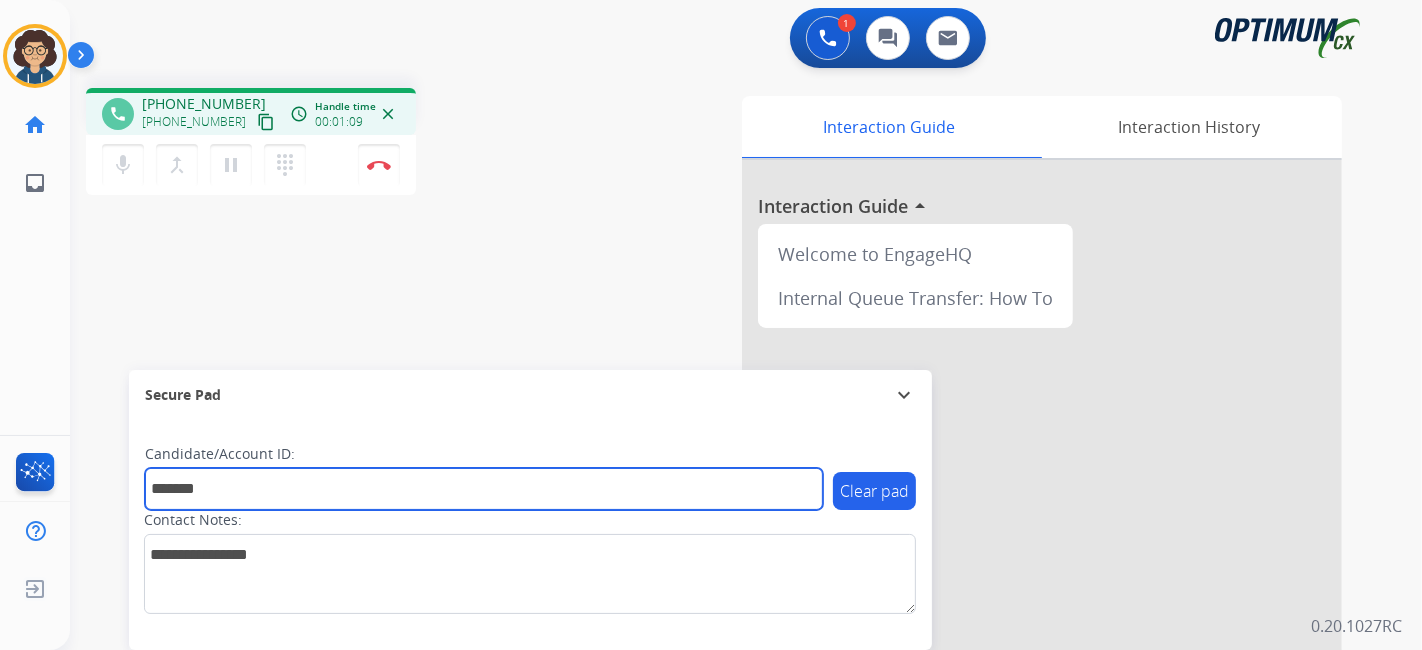 type on "*******" 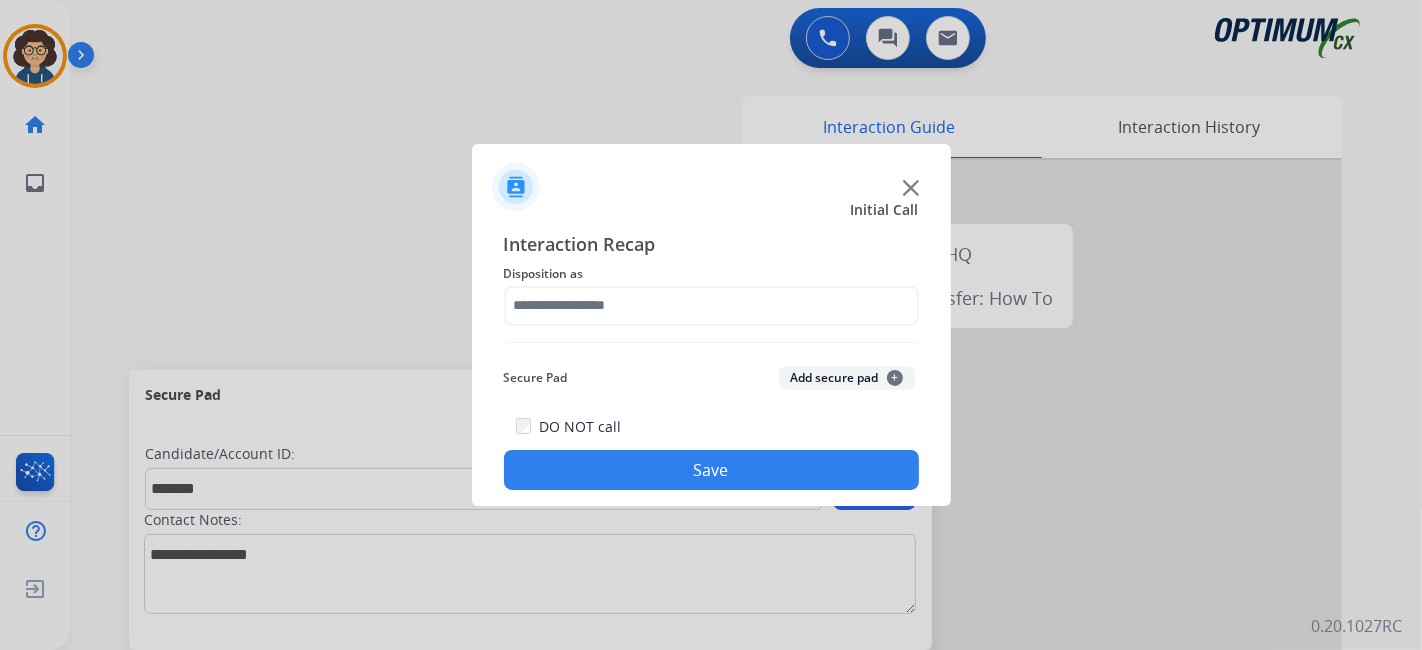 drag, startPoint x: 379, startPoint y: 171, endPoint x: 623, endPoint y: 308, distance: 279.8303 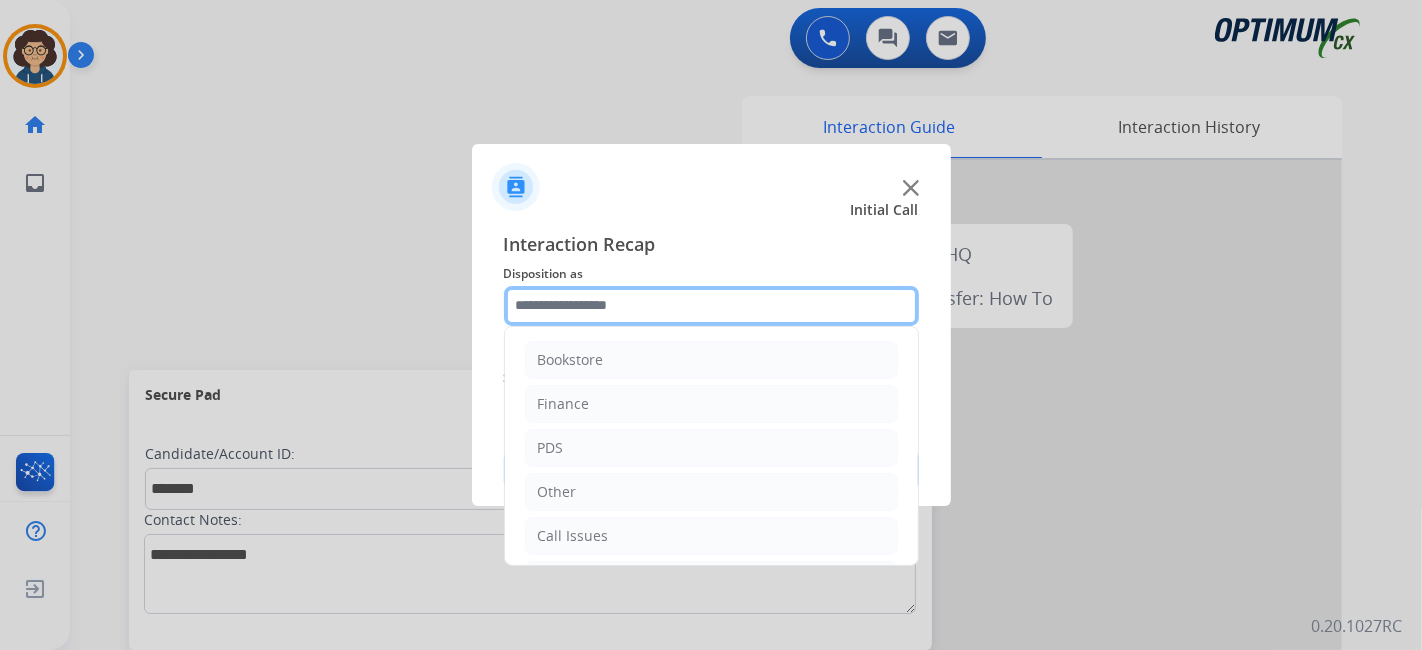 click 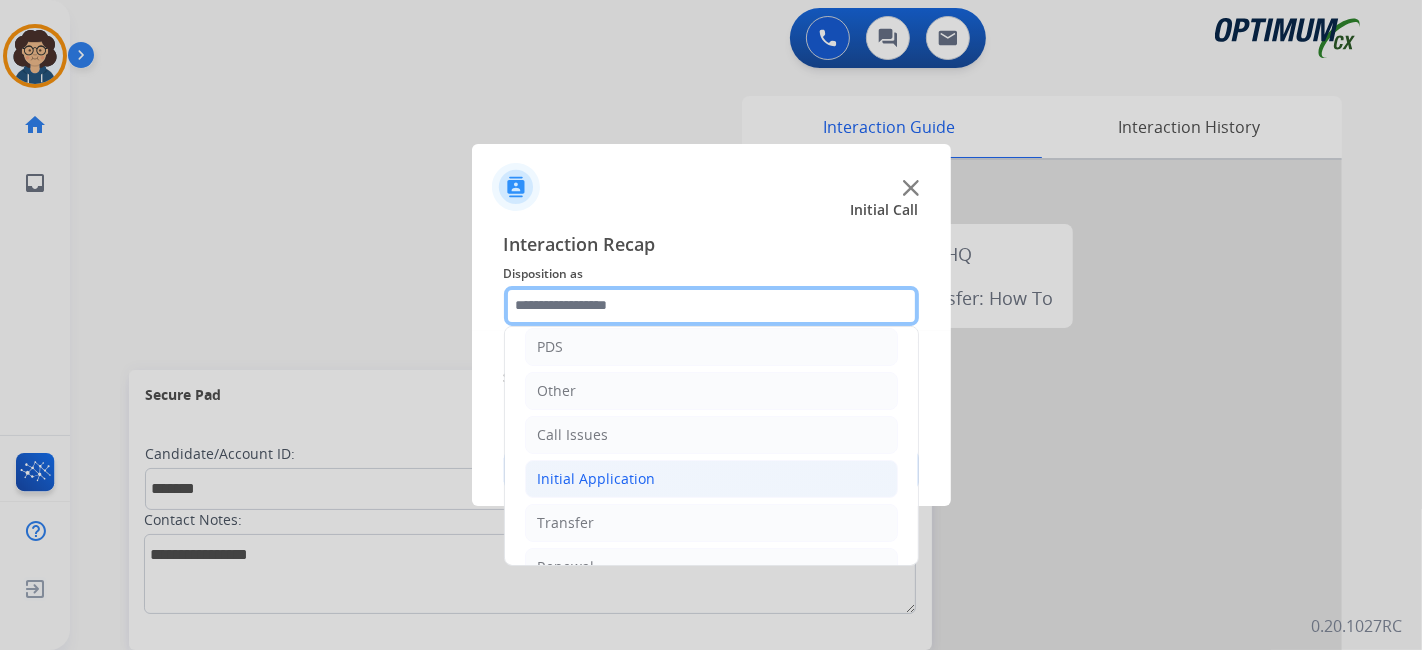 scroll, scrollTop: 131, scrollLeft: 0, axis: vertical 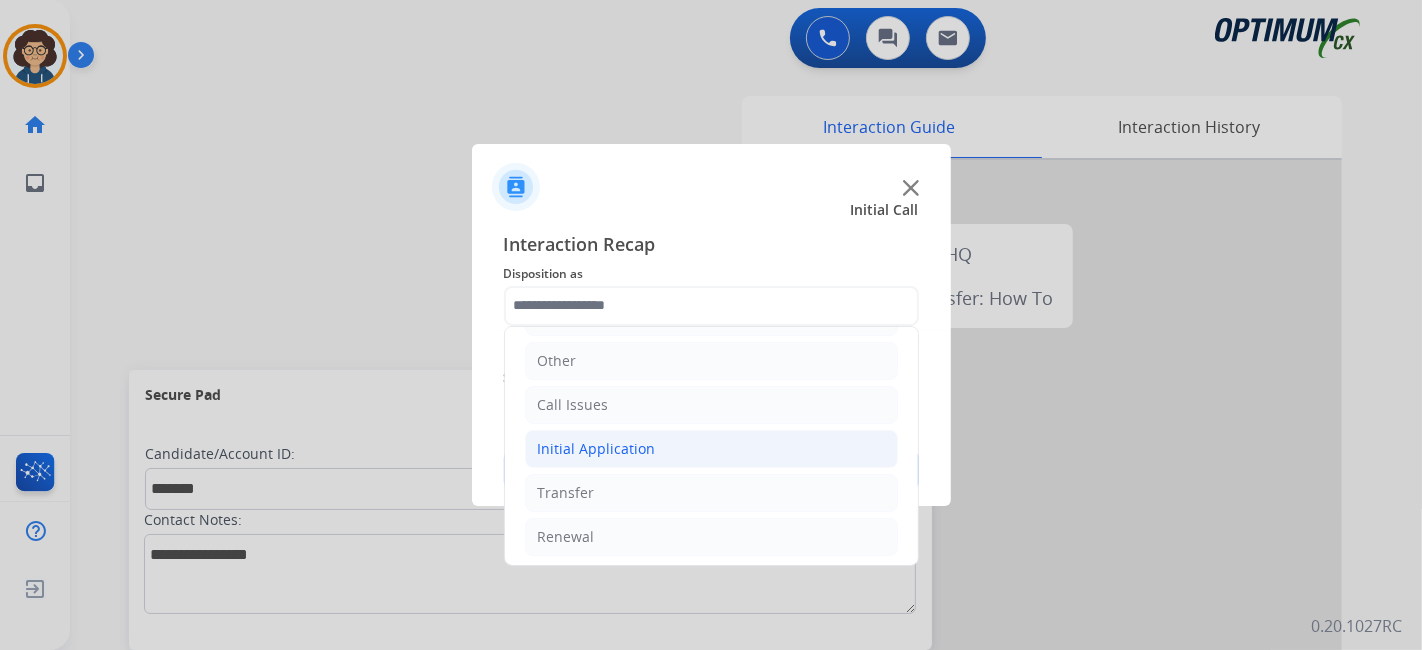 click on "Initial Application" 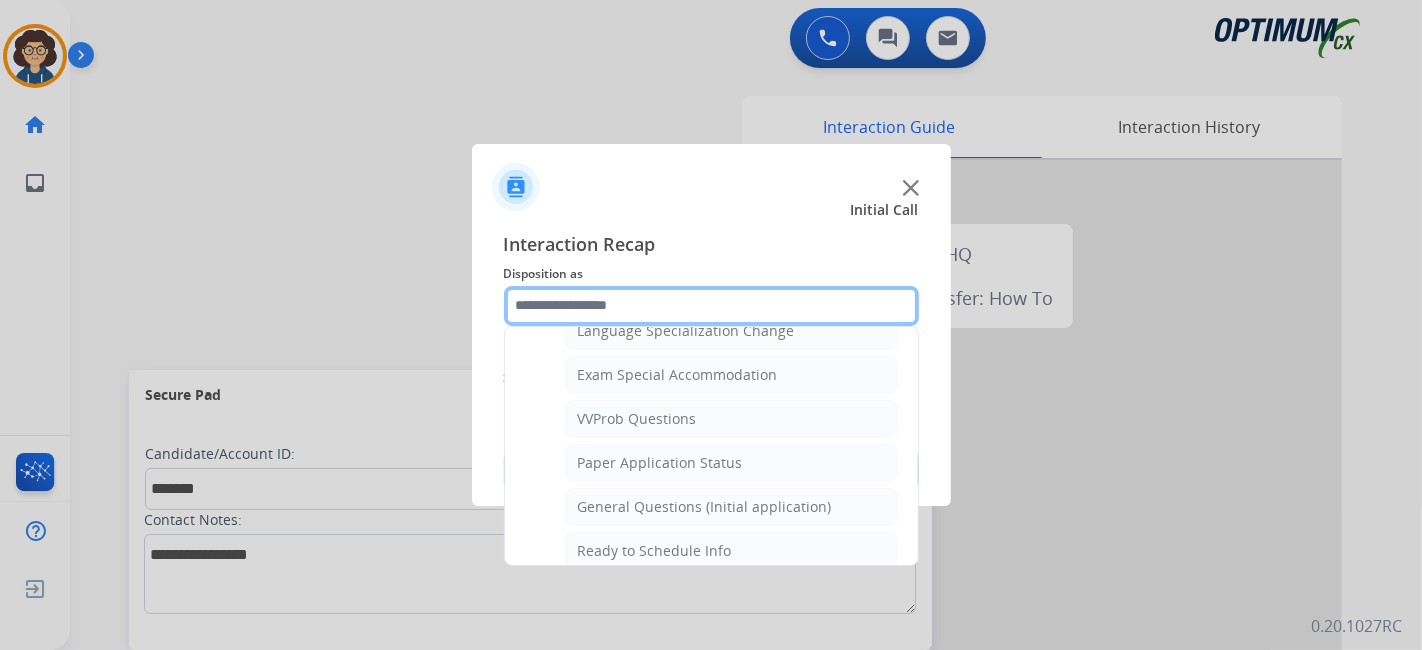 scroll, scrollTop: 1025, scrollLeft: 0, axis: vertical 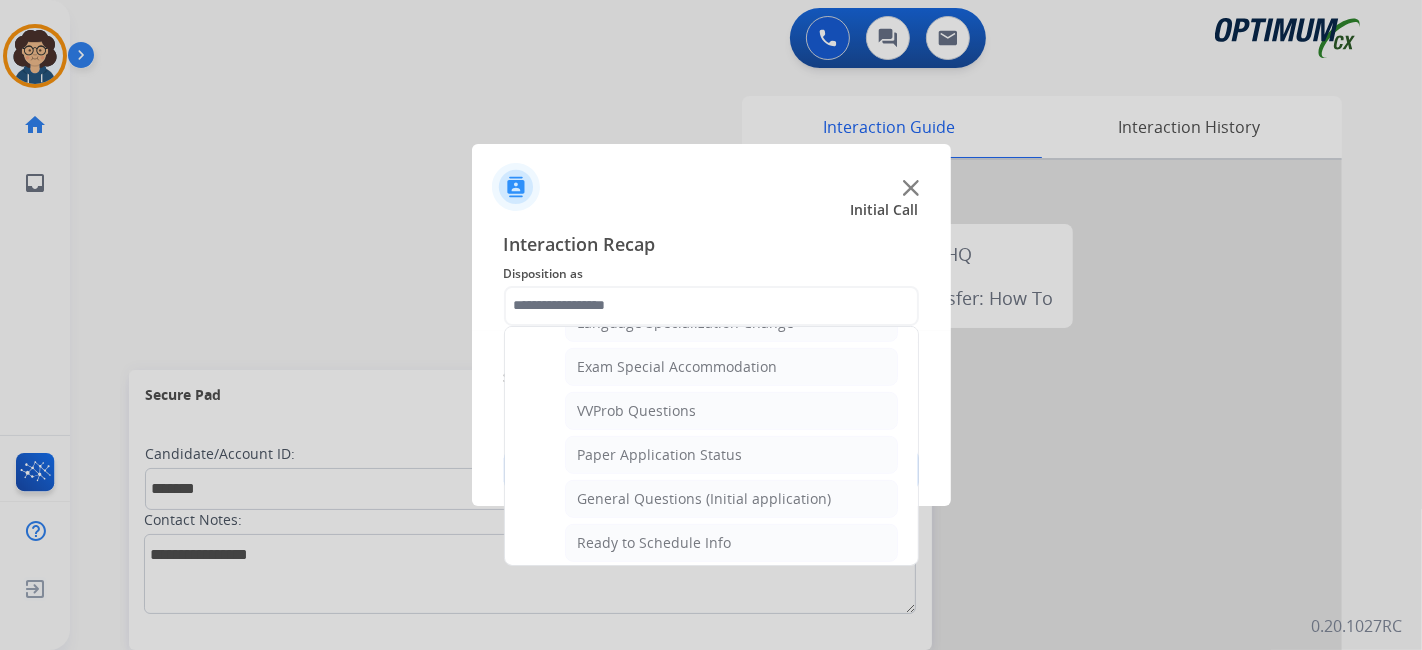 click on "General Questions (Initial application)" 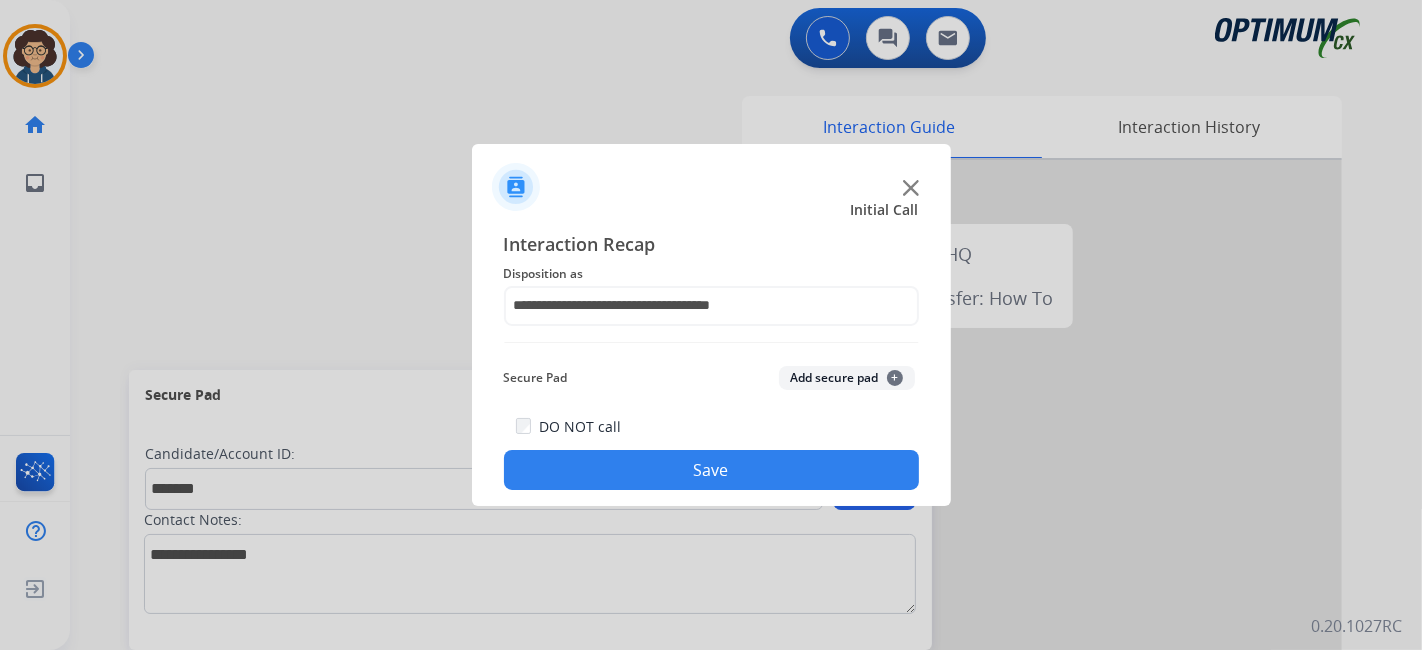 click on "Secure Pad  Add secure pad  +" 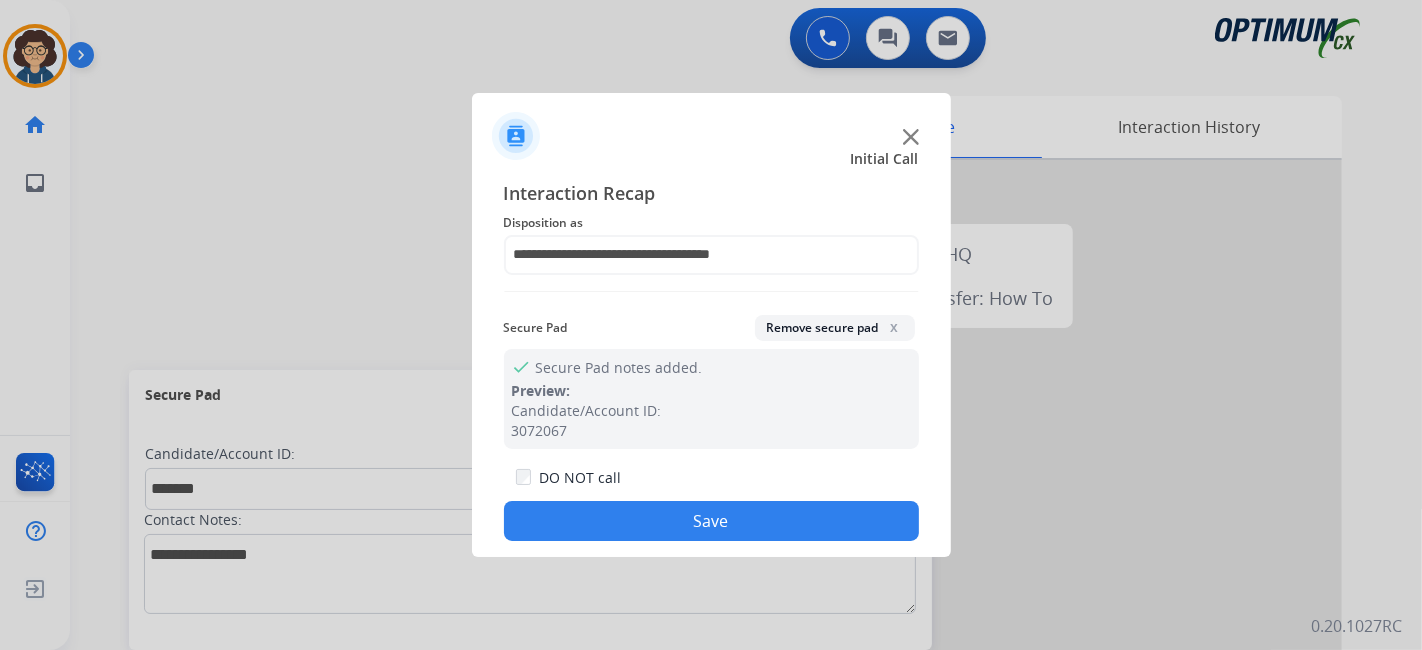 drag, startPoint x: 745, startPoint y: 514, endPoint x: 575, endPoint y: 216, distance: 343.08017 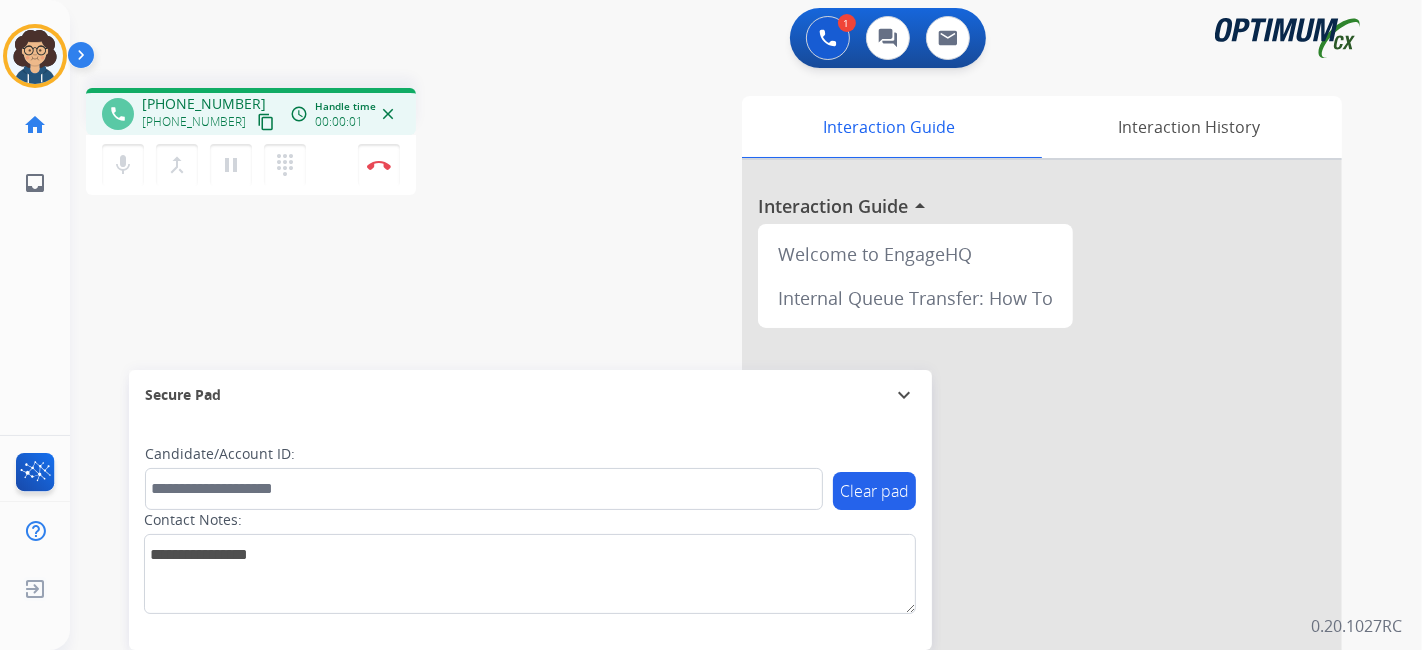 click on "content_copy" at bounding box center [266, 122] 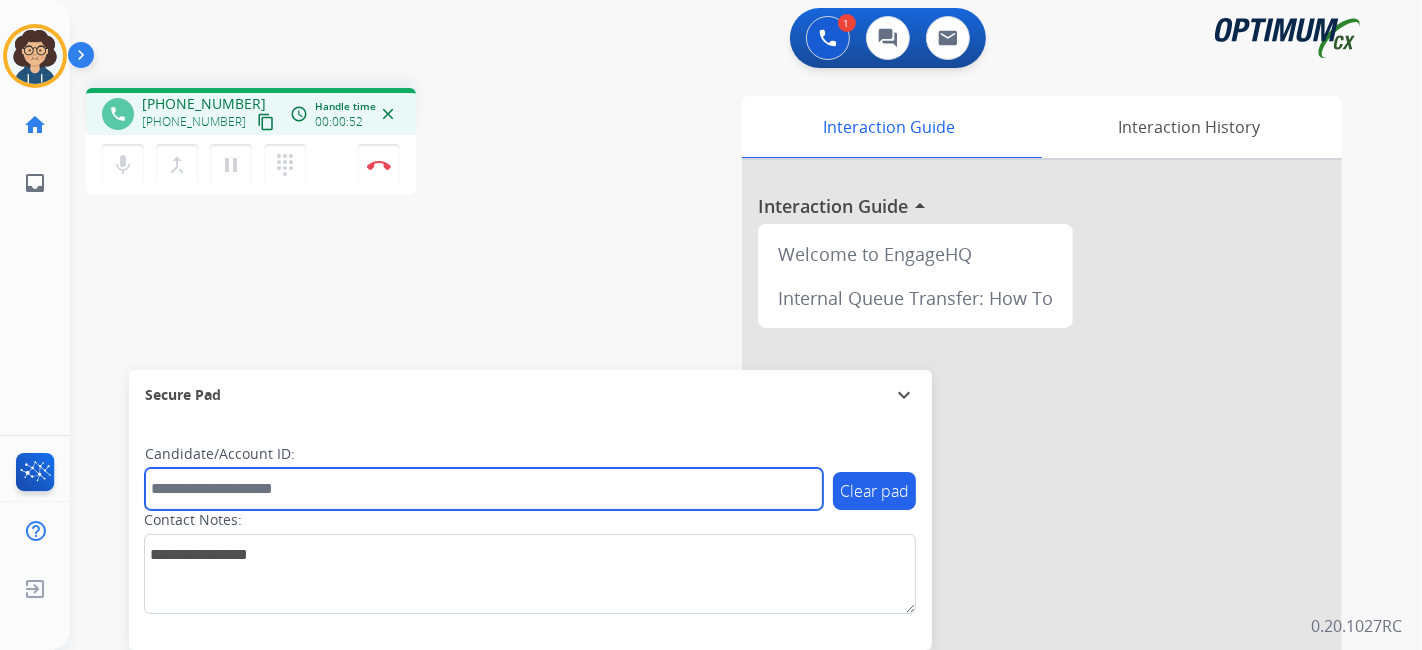 click at bounding box center (484, 489) 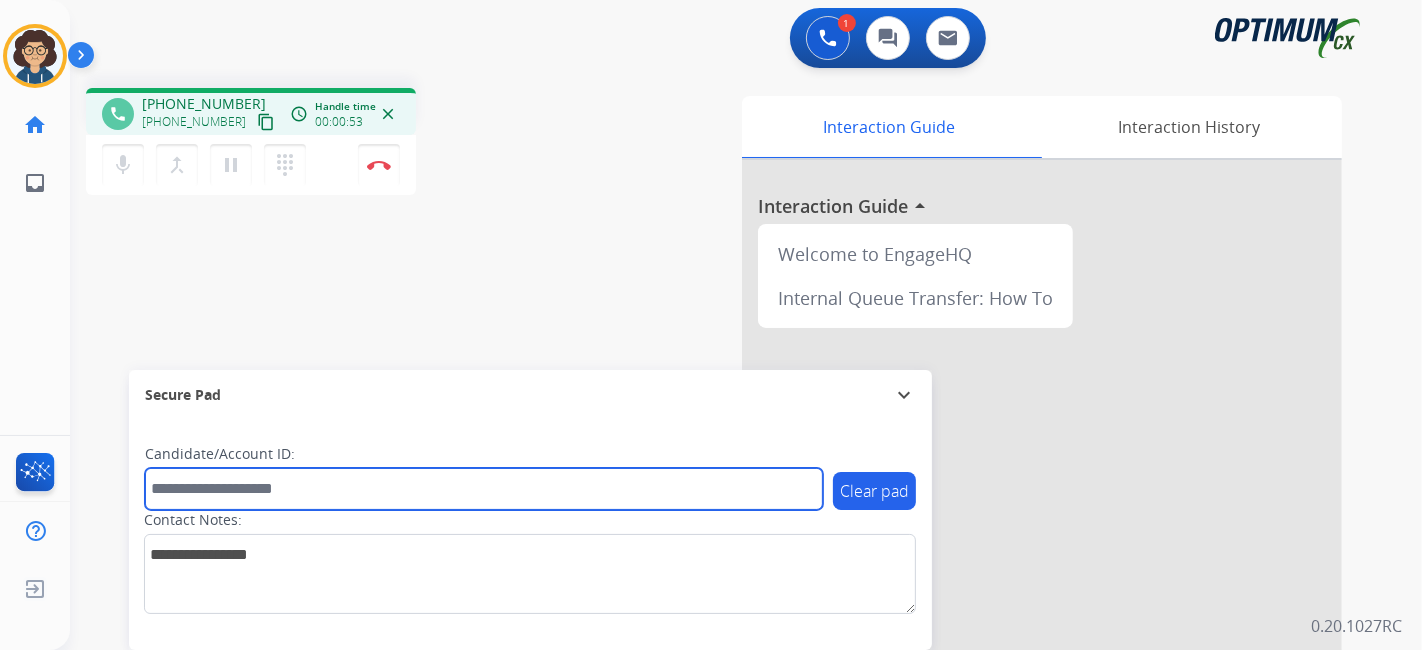 paste on "*******" 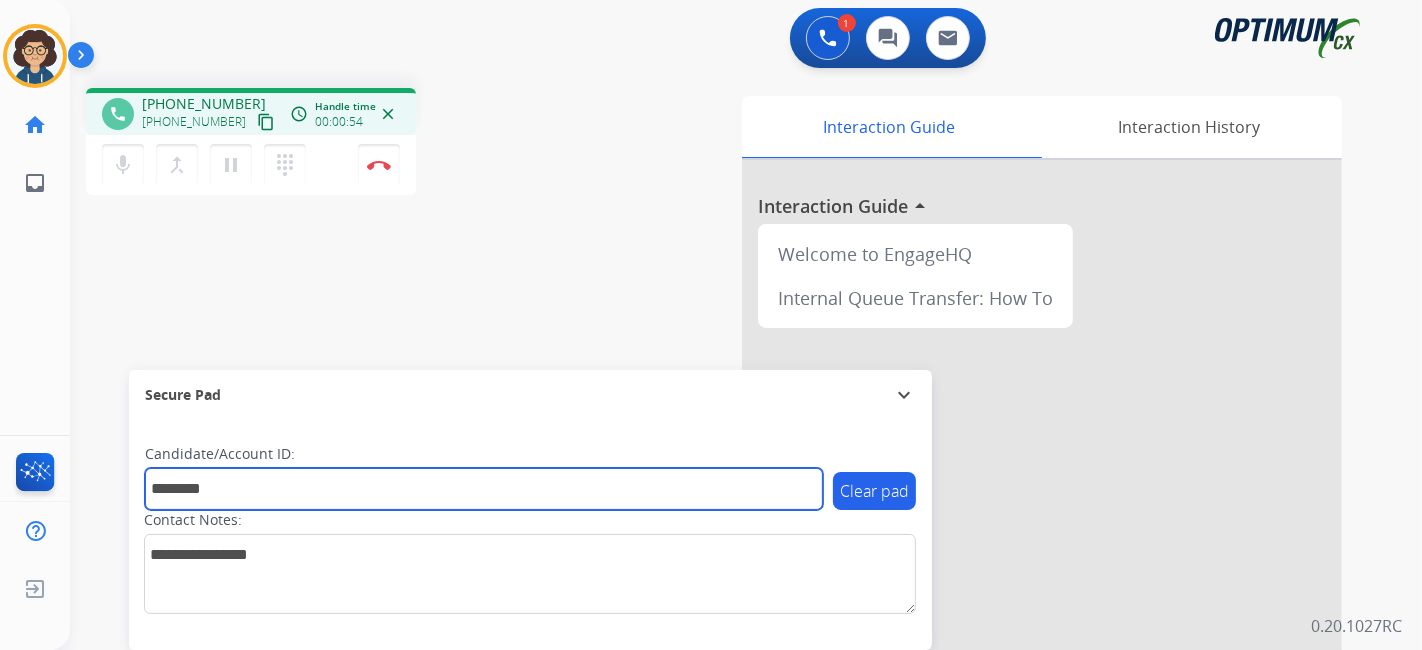 type on "*******" 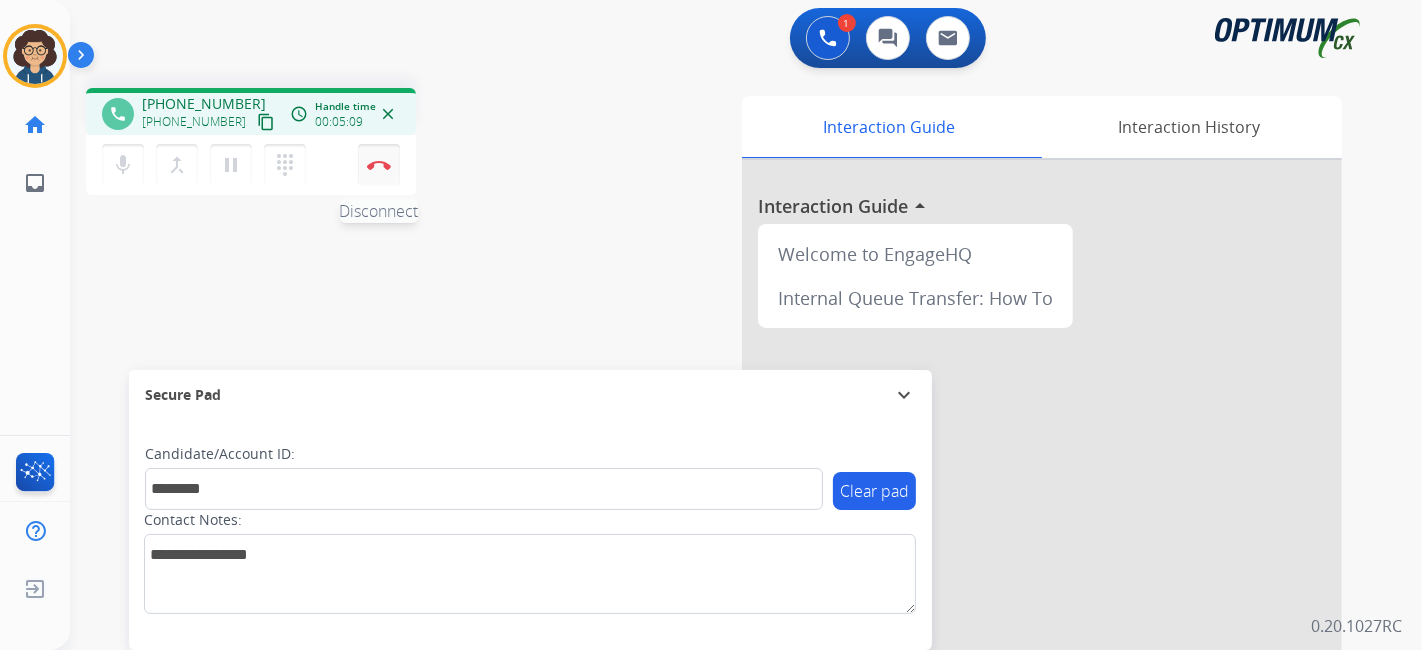 click on "Disconnect" at bounding box center [379, 165] 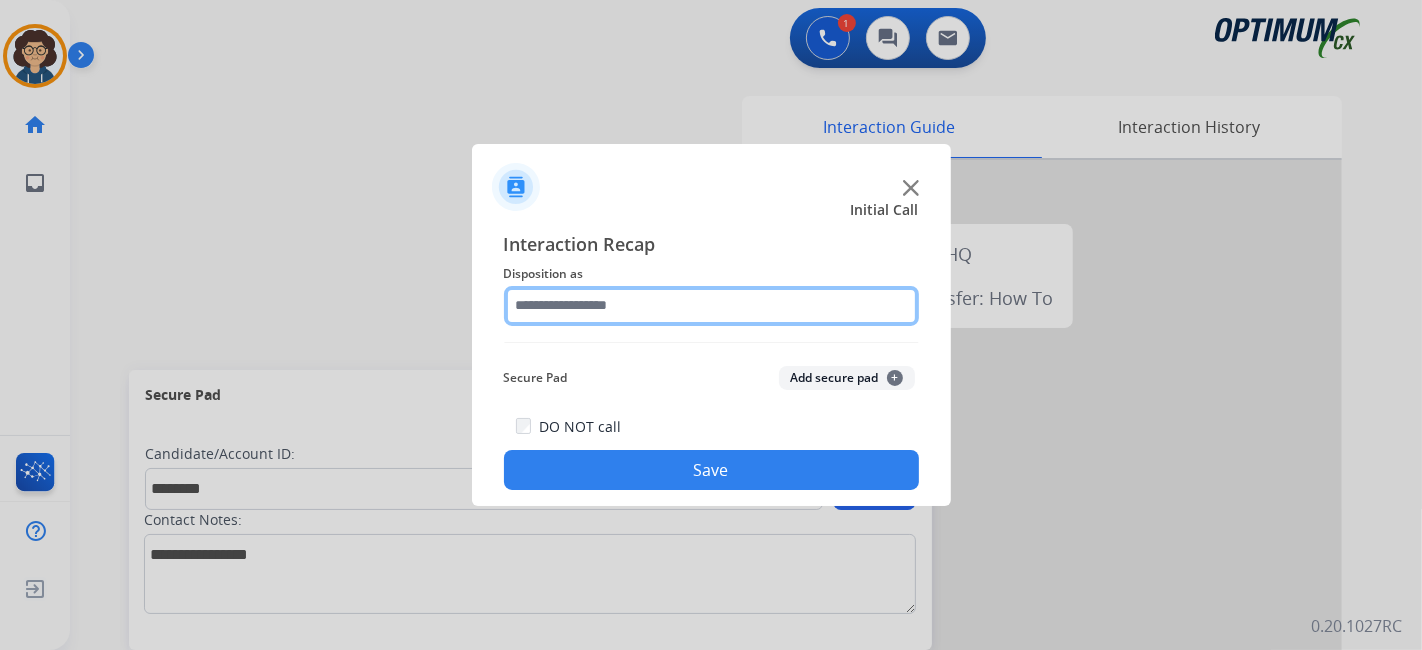 click 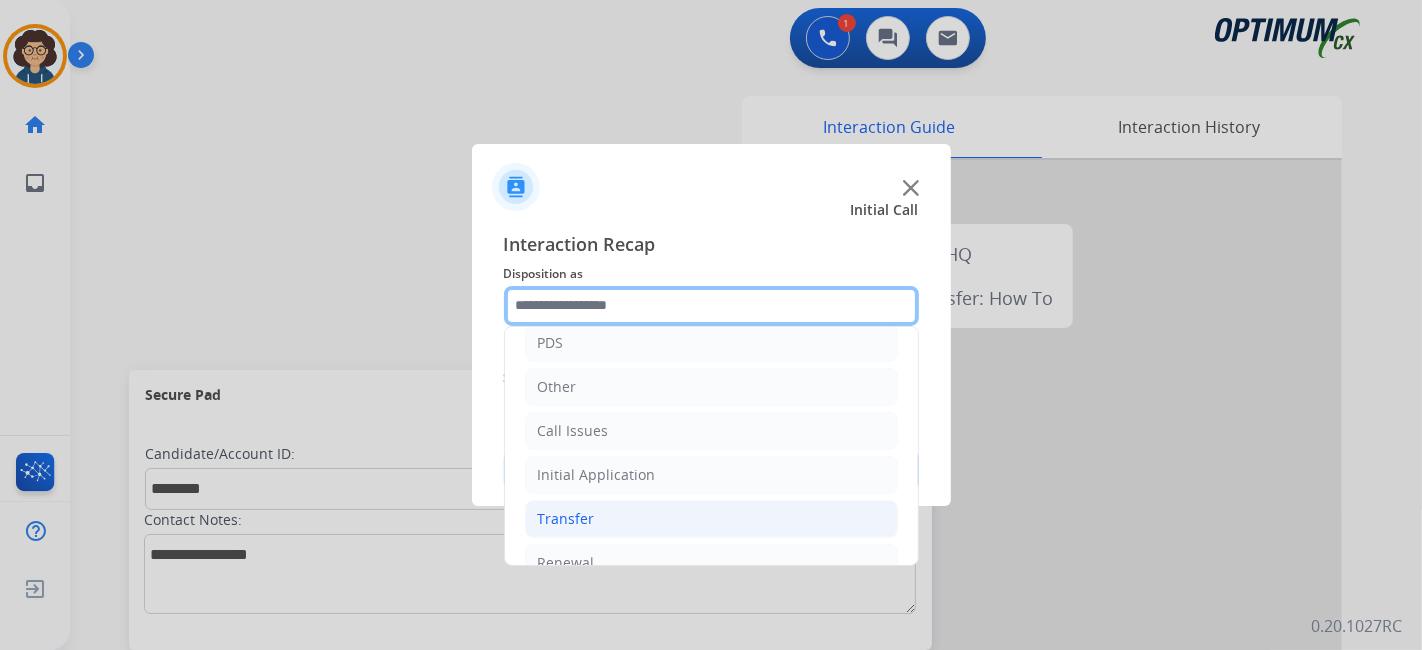 scroll, scrollTop: 131, scrollLeft: 0, axis: vertical 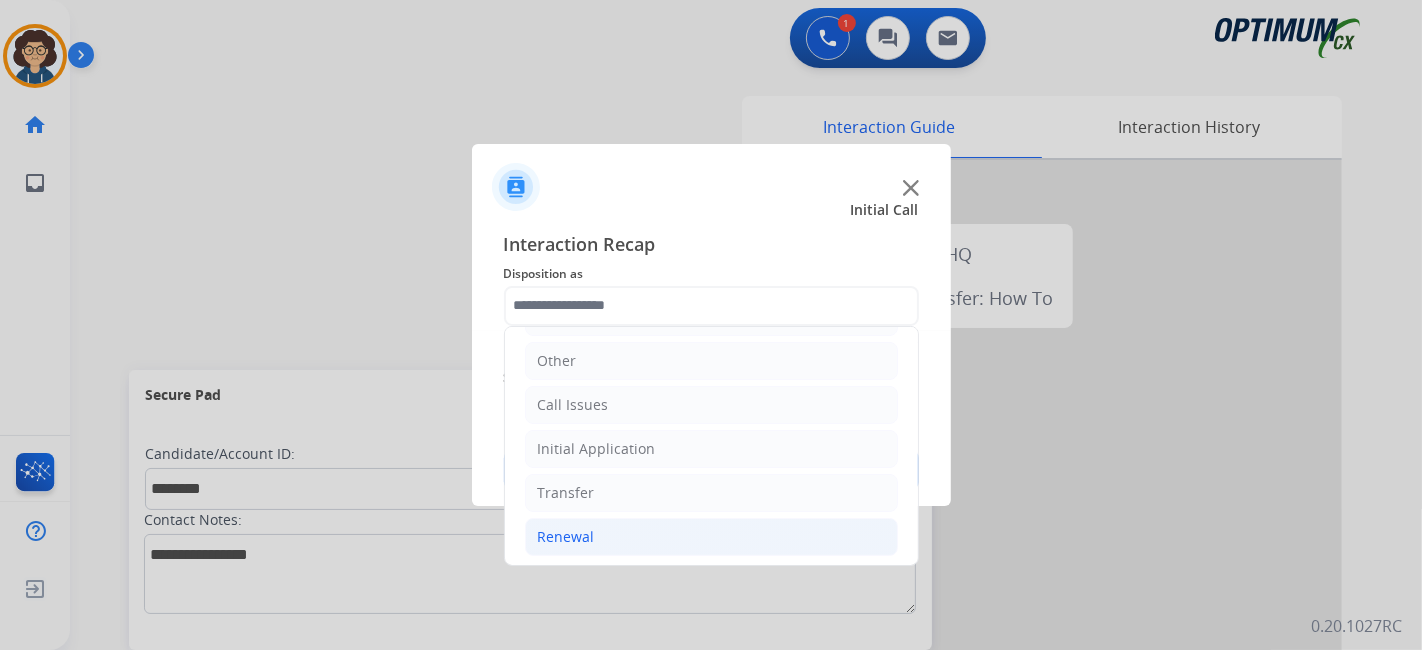 click on "Renewal" 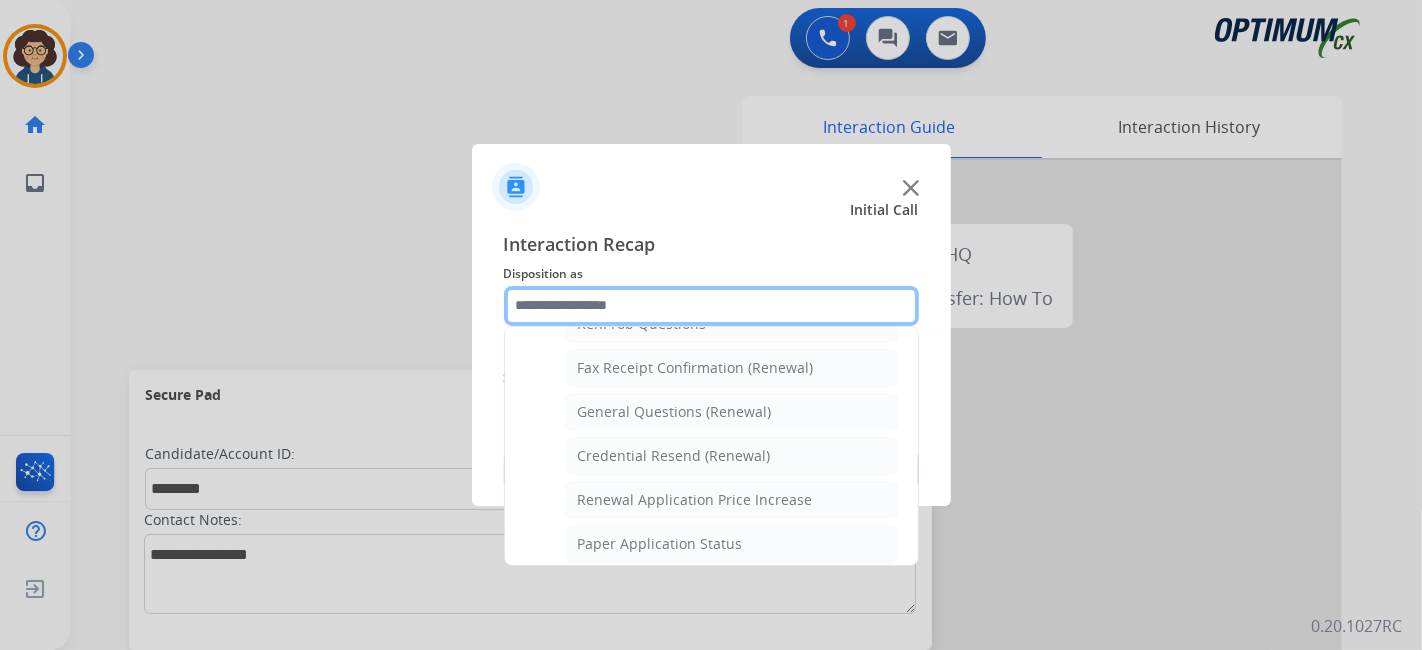 scroll, scrollTop: 577, scrollLeft: 0, axis: vertical 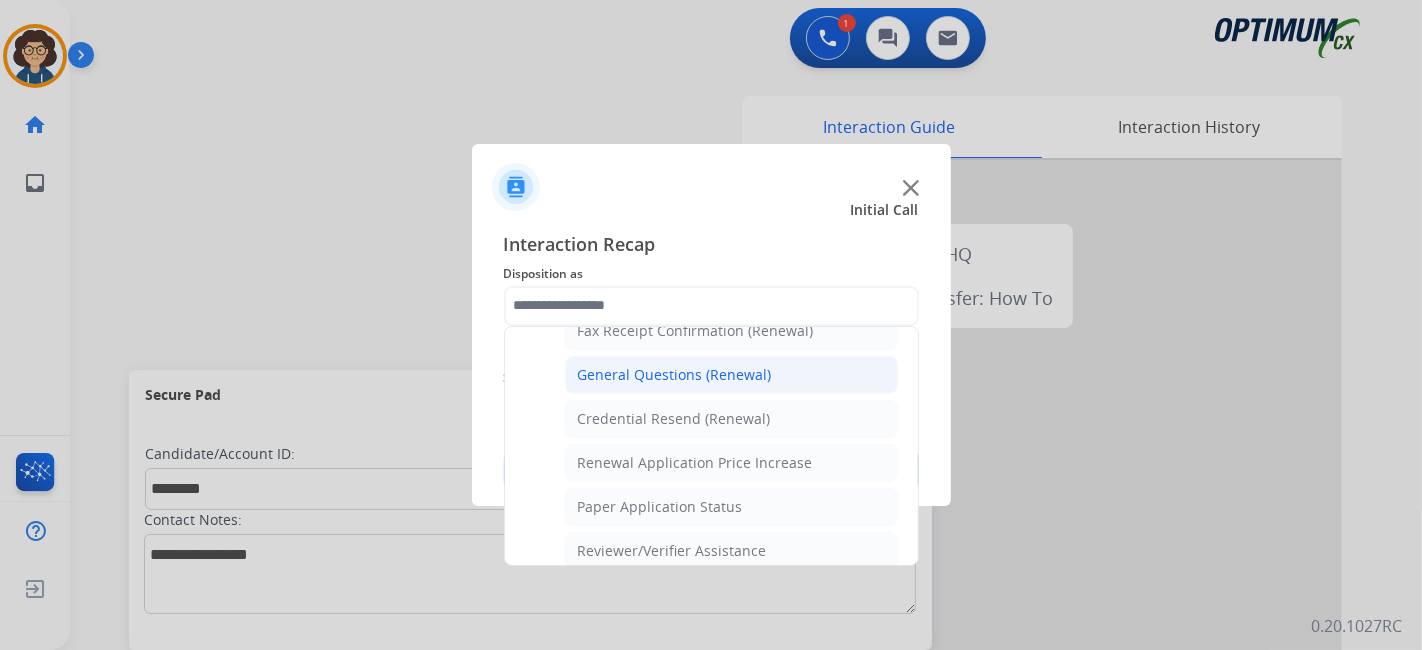 click on "General Questions (Renewal)" 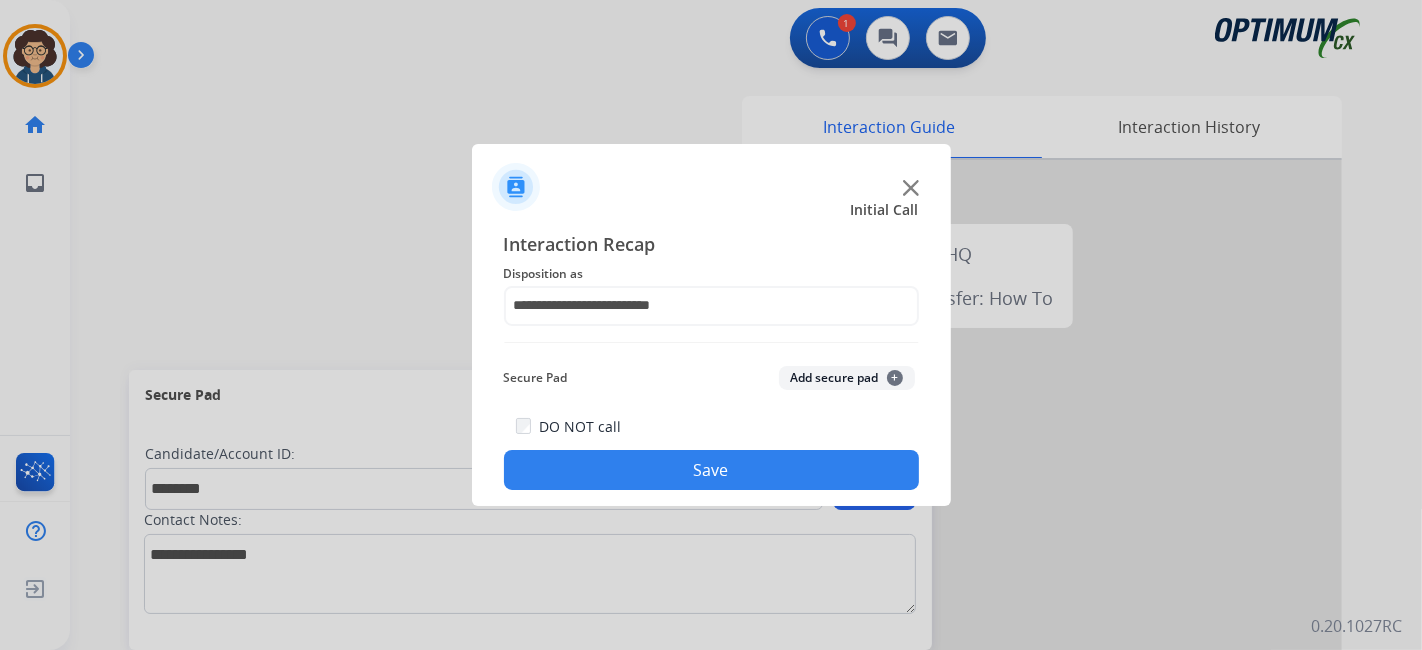 click on "Add secure pad  +" 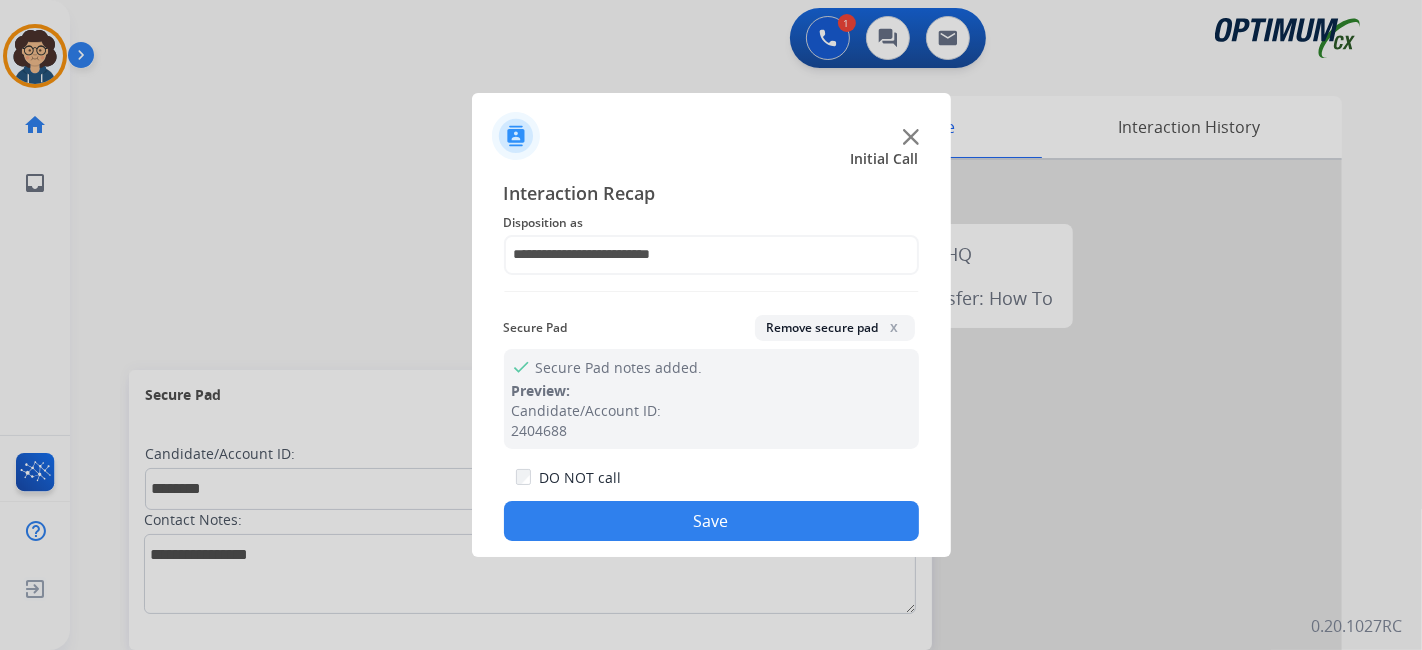 click on "Save" 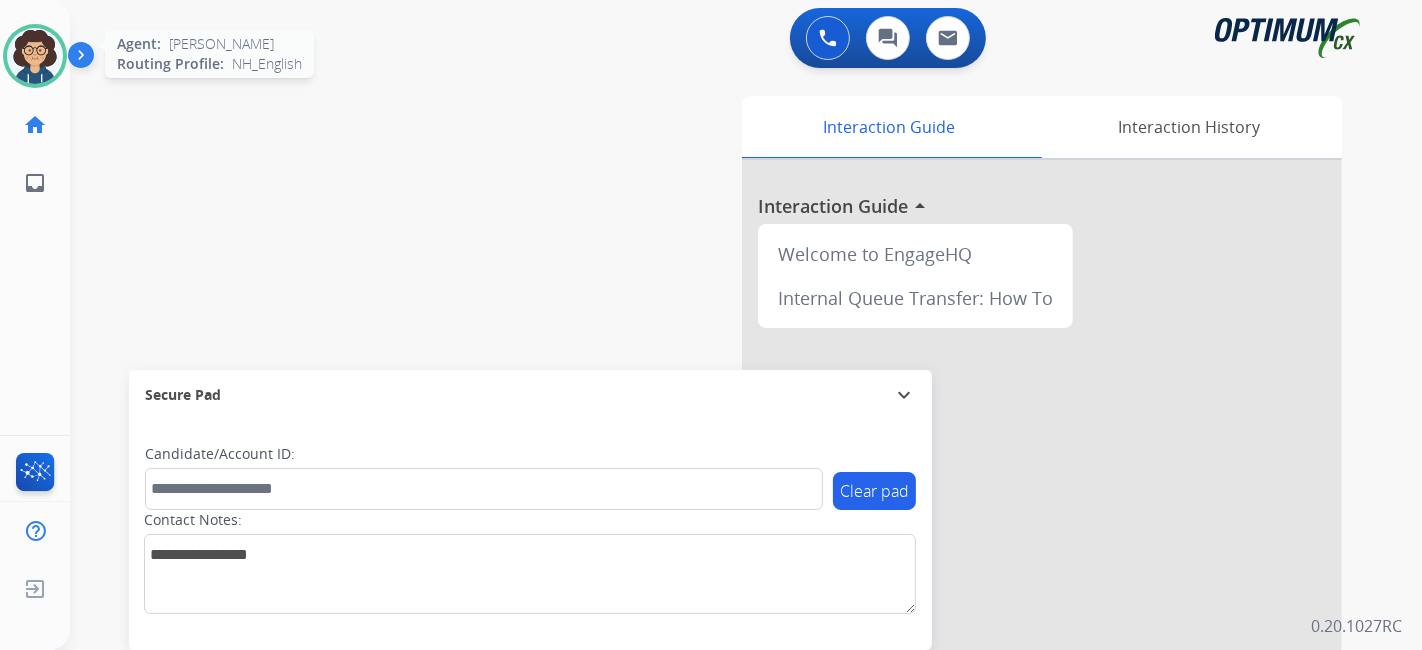 click at bounding box center (35, 56) 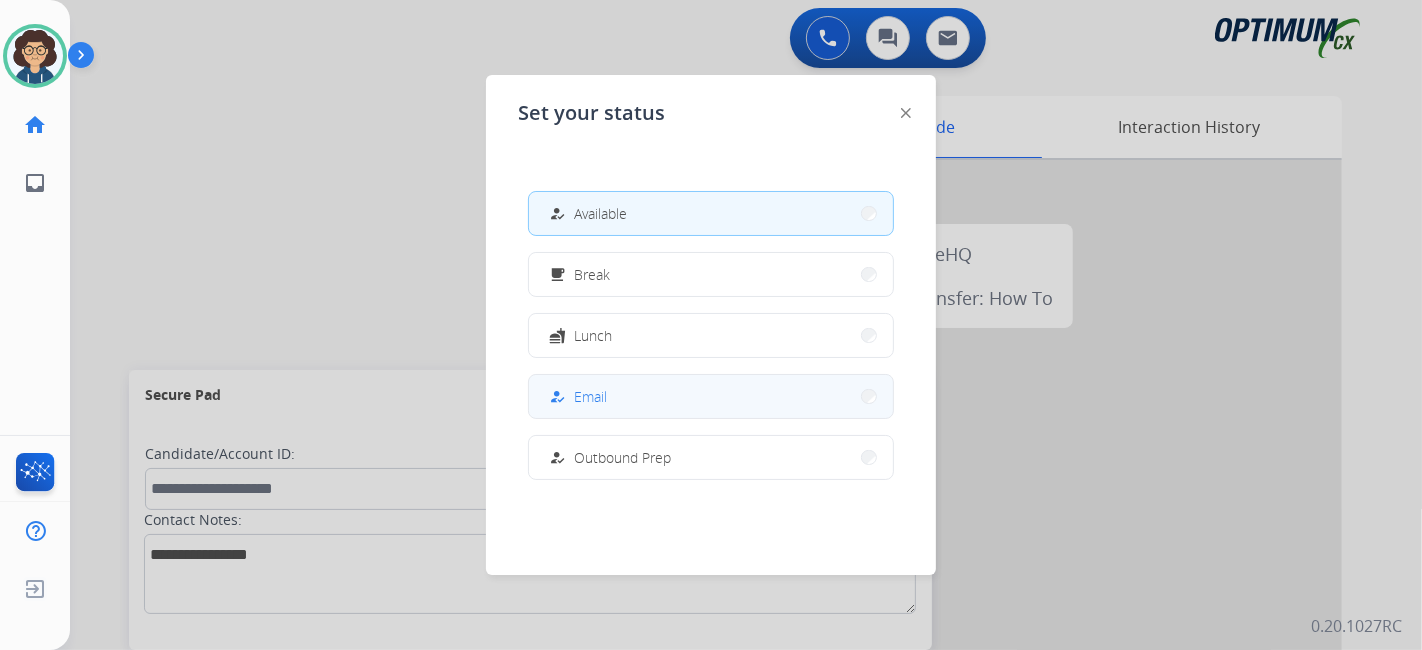 click on "how_to_reg Email" at bounding box center [711, 396] 